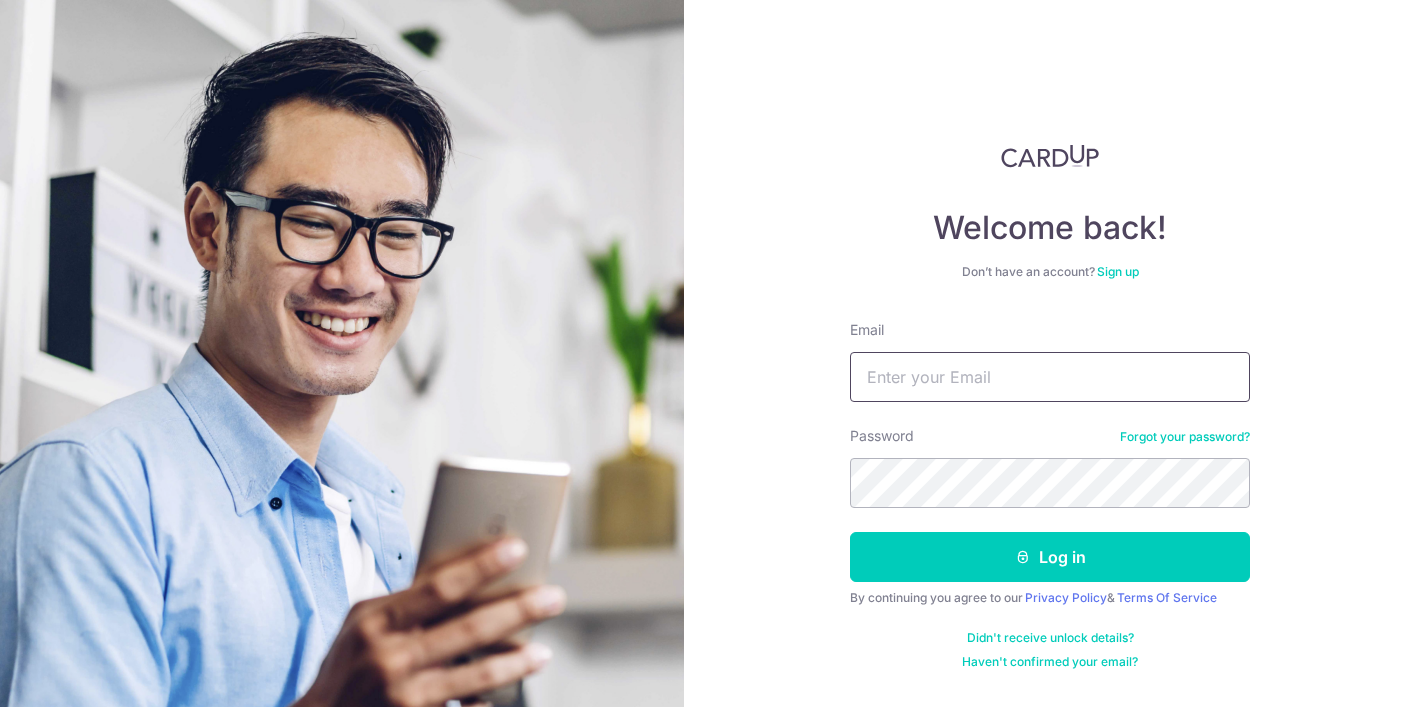 scroll, scrollTop: 0, scrollLeft: 0, axis: both 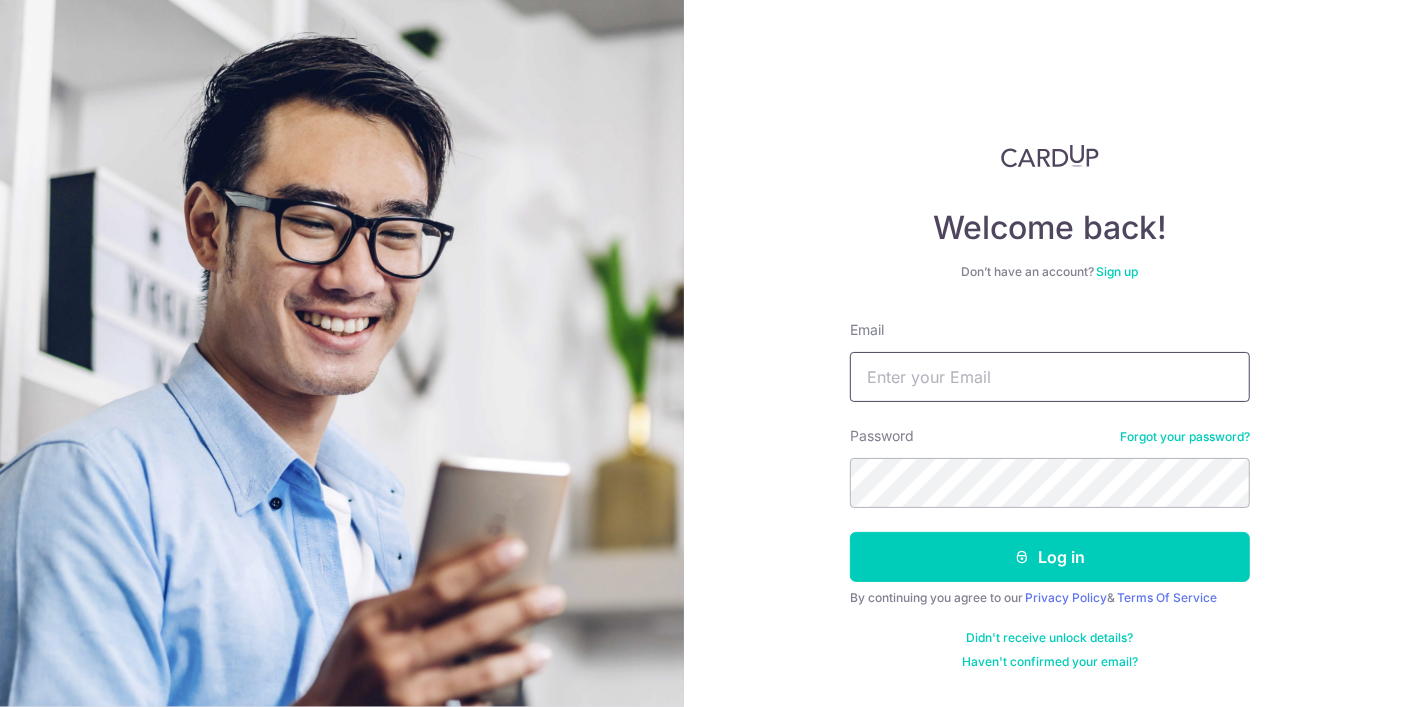 click on "Email" at bounding box center (1050, 377) 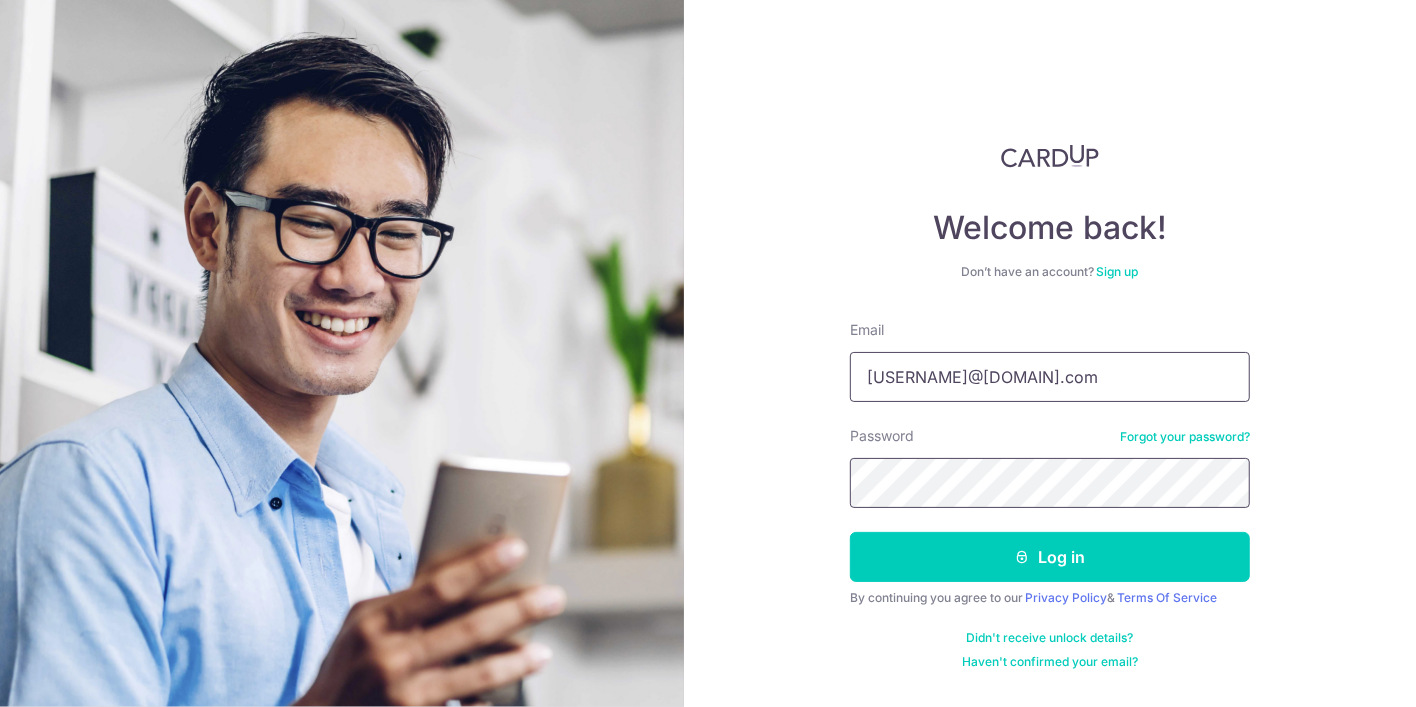 click on "Log in" at bounding box center (1050, 557) 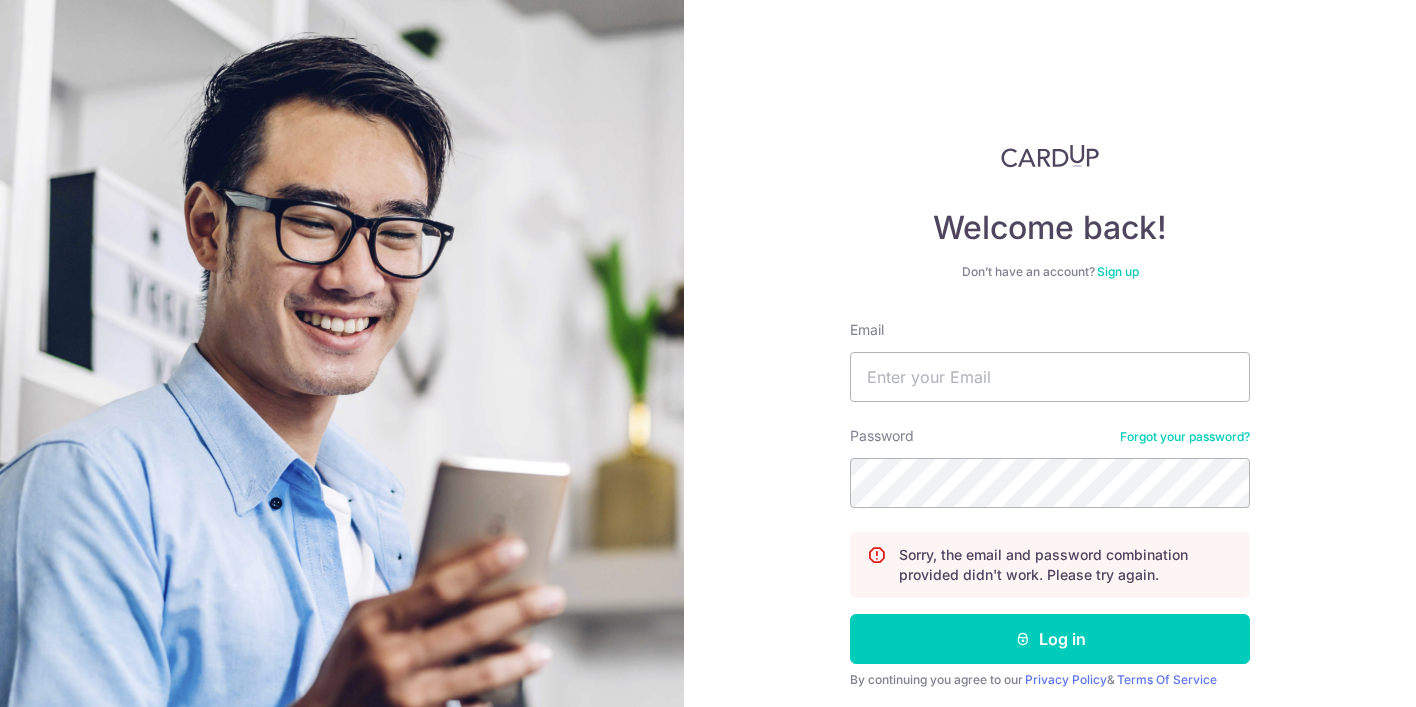 scroll, scrollTop: 0, scrollLeft: 0, axis: both 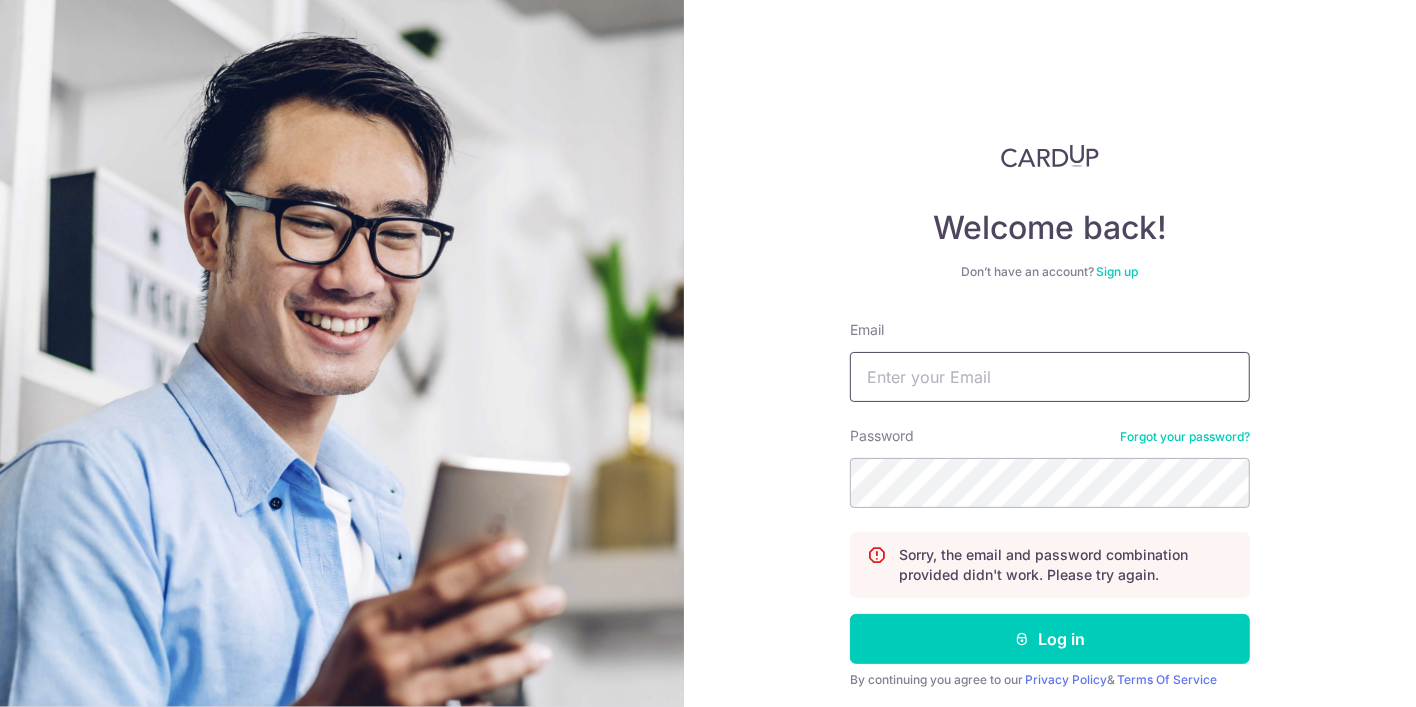 click on "Email" at bounding box center (1050, 377) 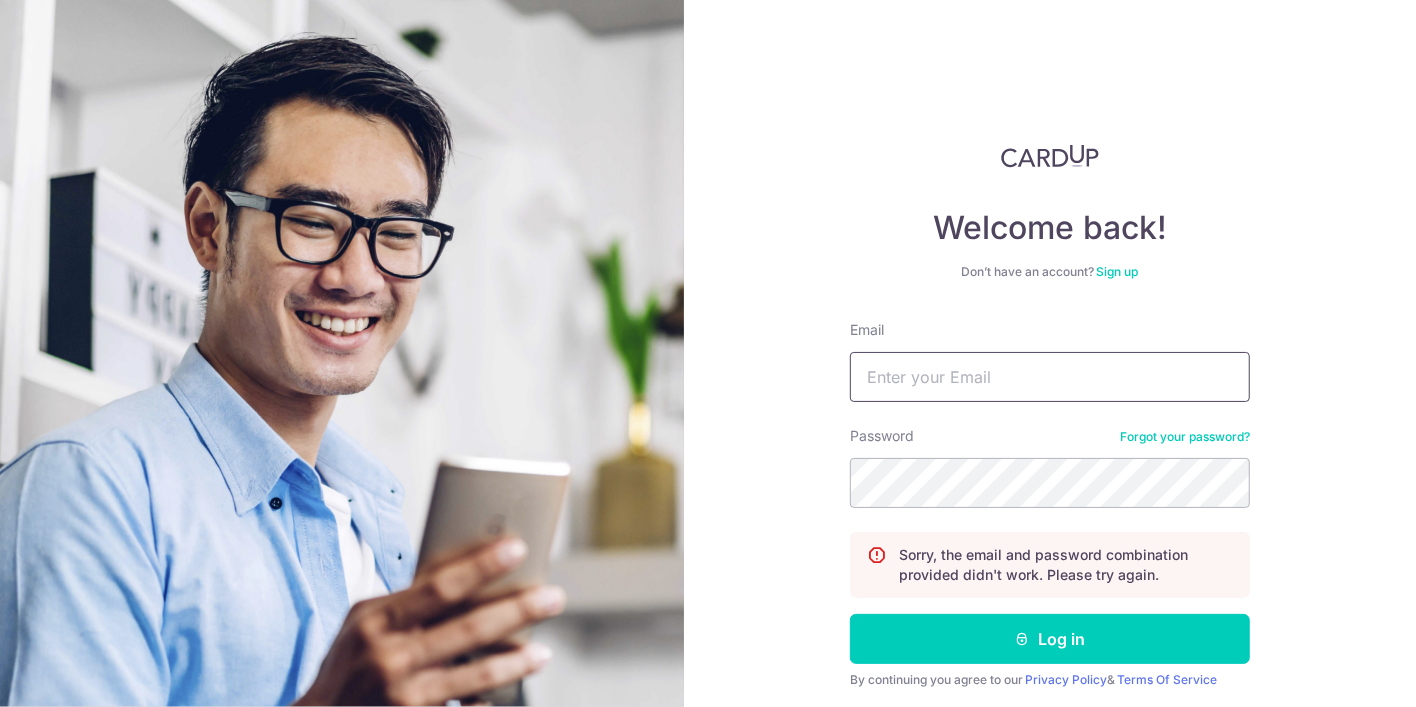 type on "[USERNAME]@[DOMAIN].com" 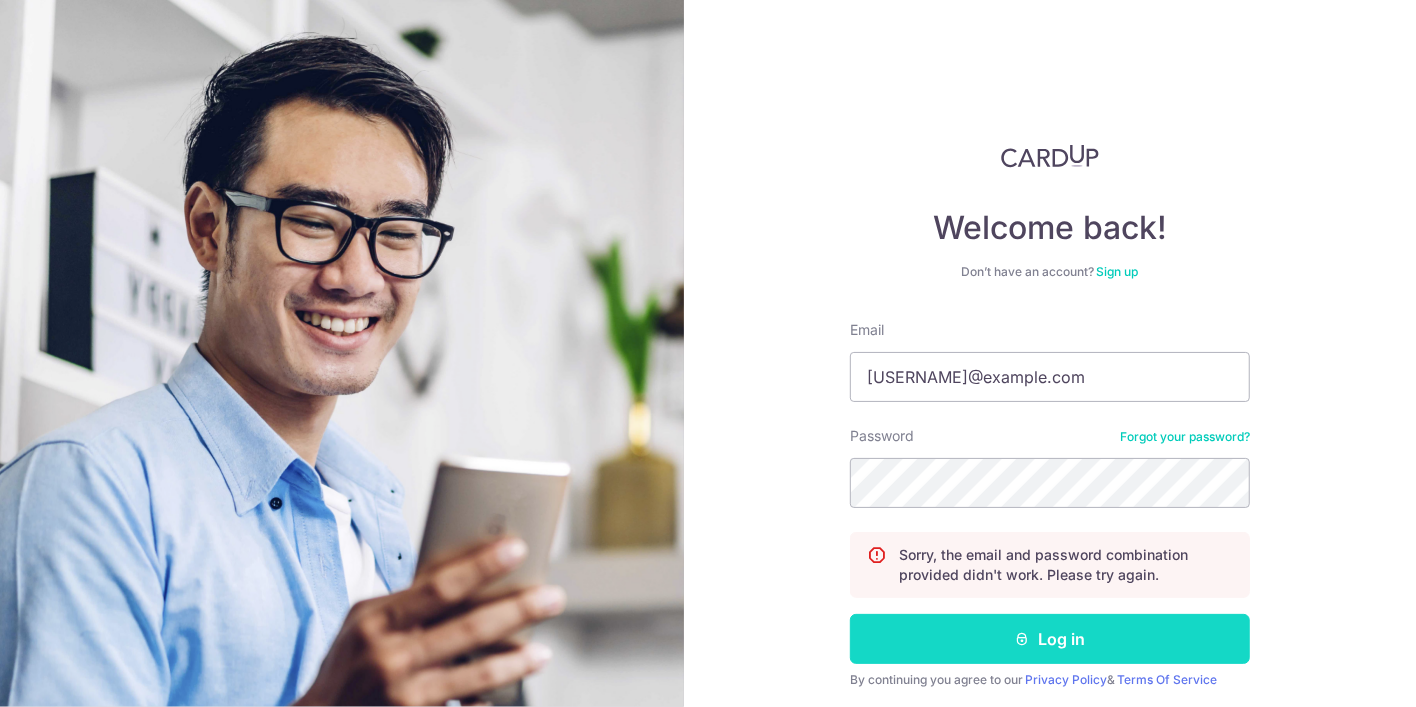 click on "Log in" at bounding box center (1050, 639) 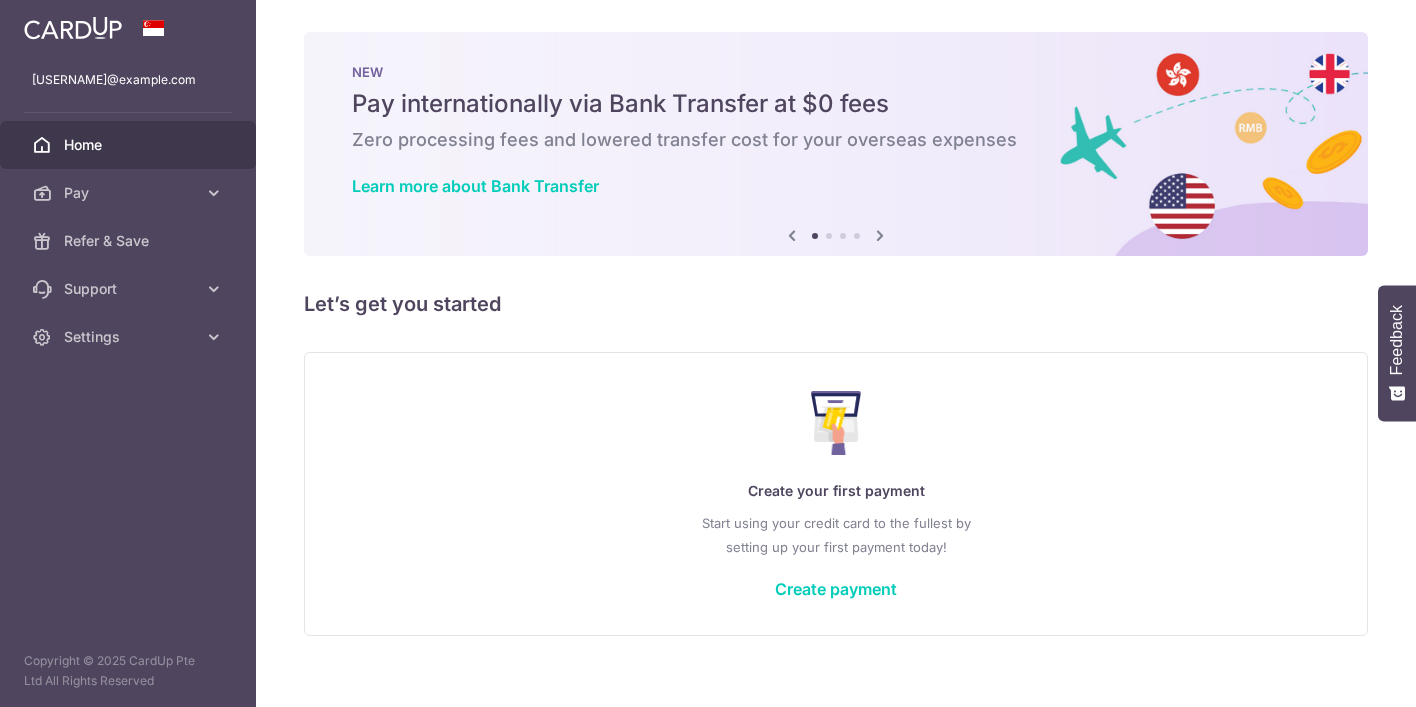 scroll, scrollTop: 0, scrollLeft: 0, axis: both 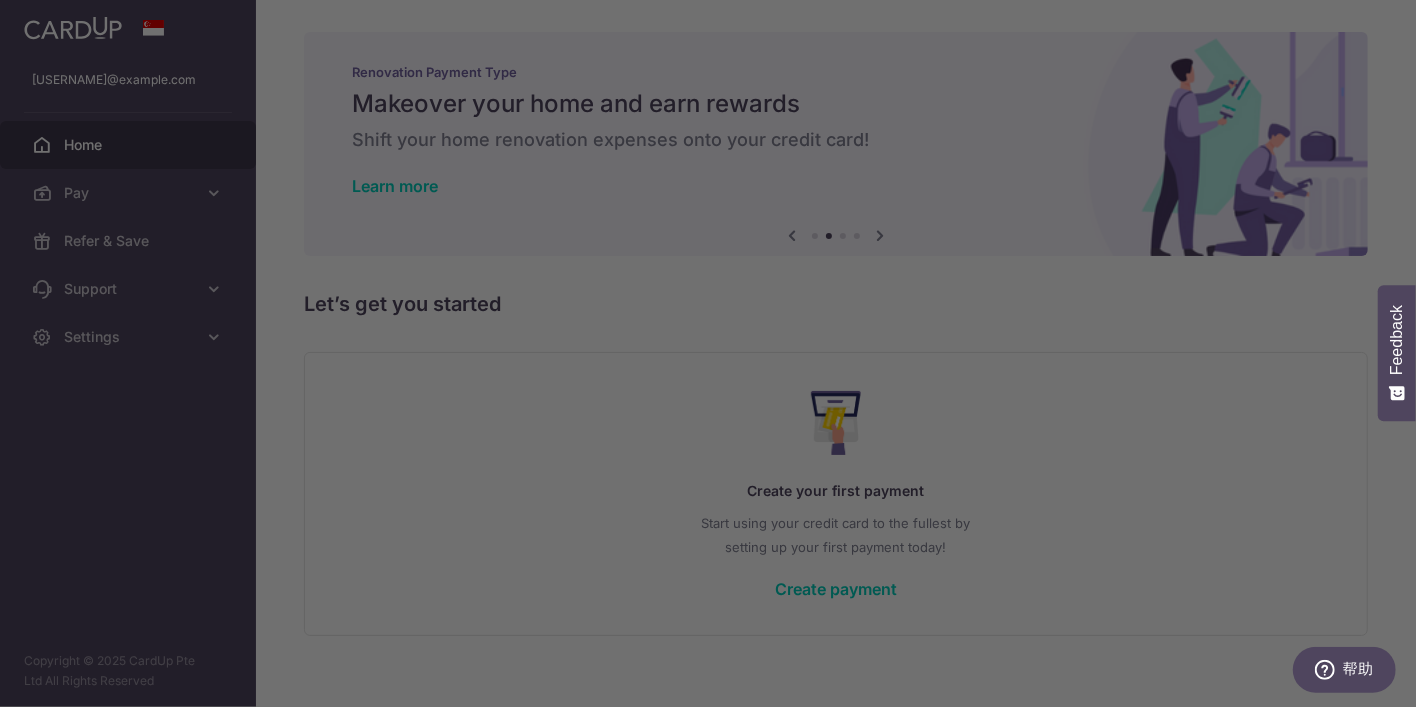click at bounding box center [715, 357] 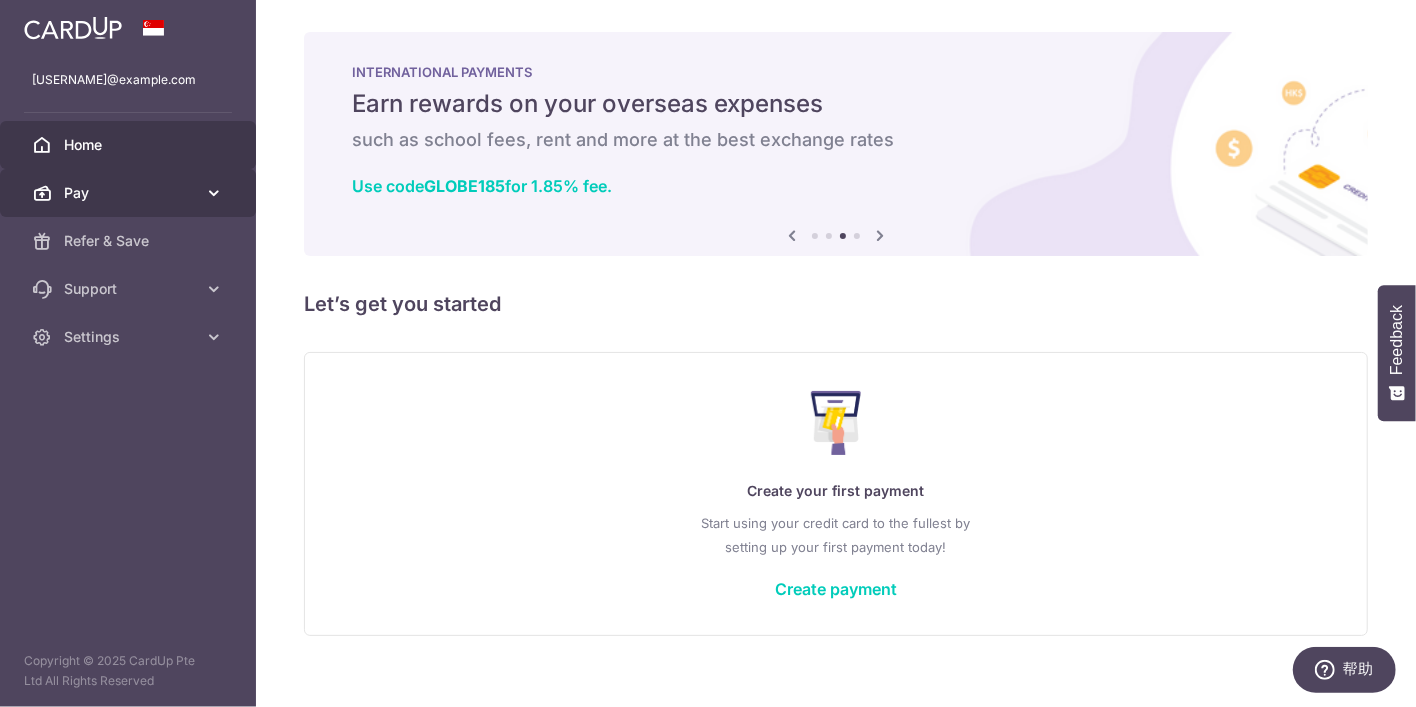 click on "Pay" at bounding box center (130, 193) 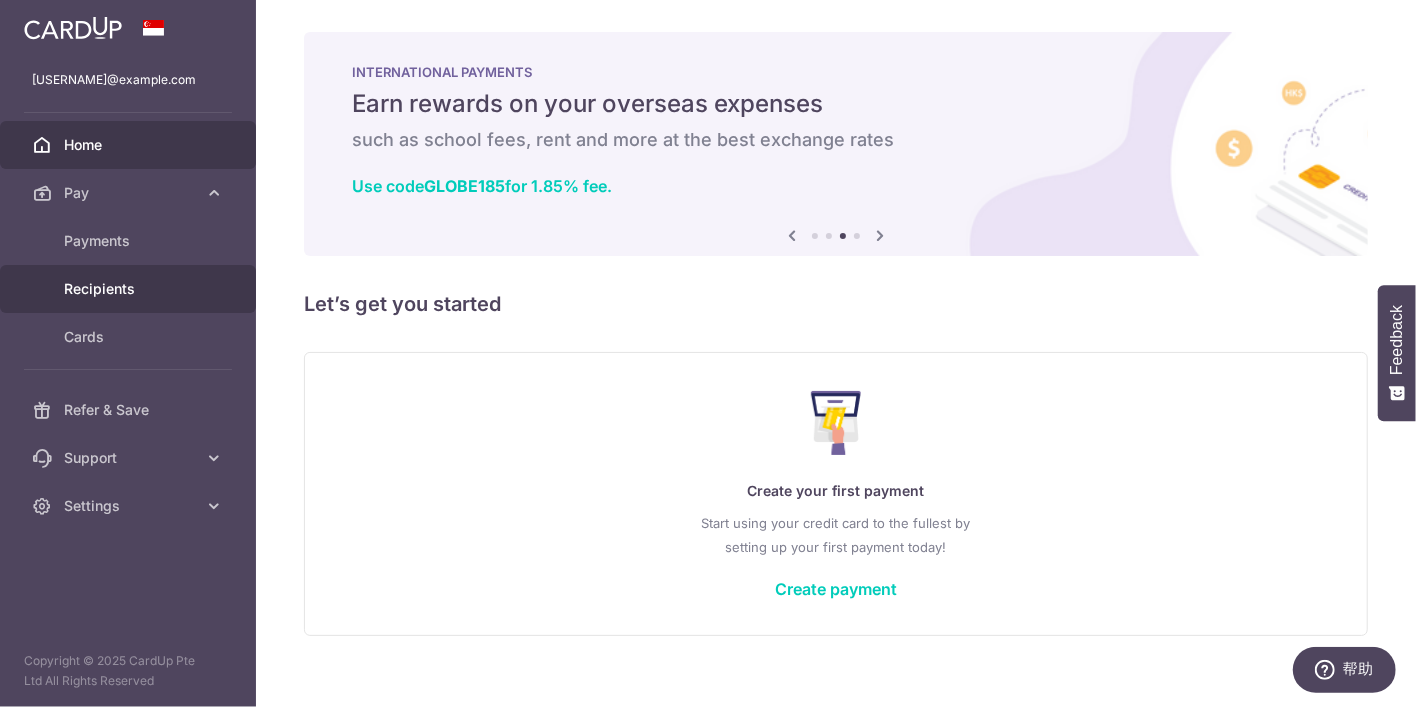 click on "Recipients" at bounding box center (130, 289) 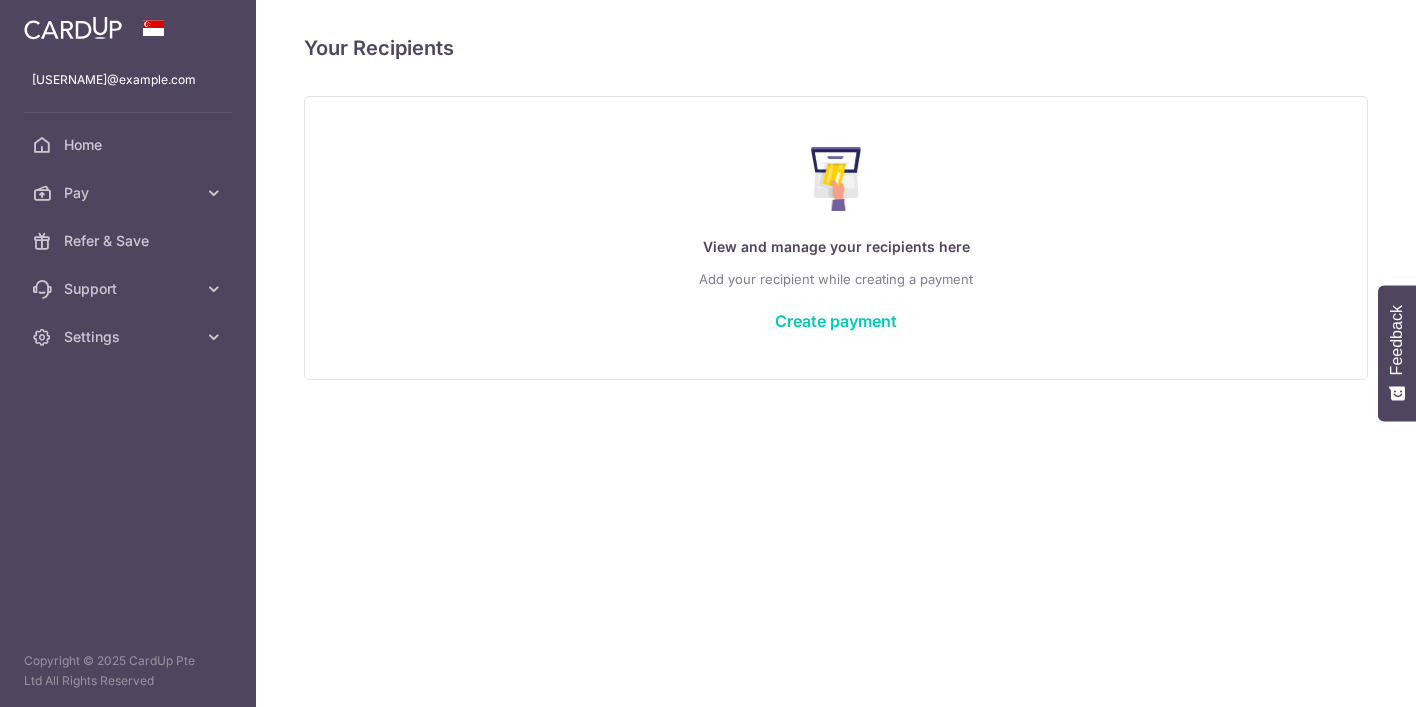 scroll, scrollTop: 0, scrollLeft: 0, axis: both 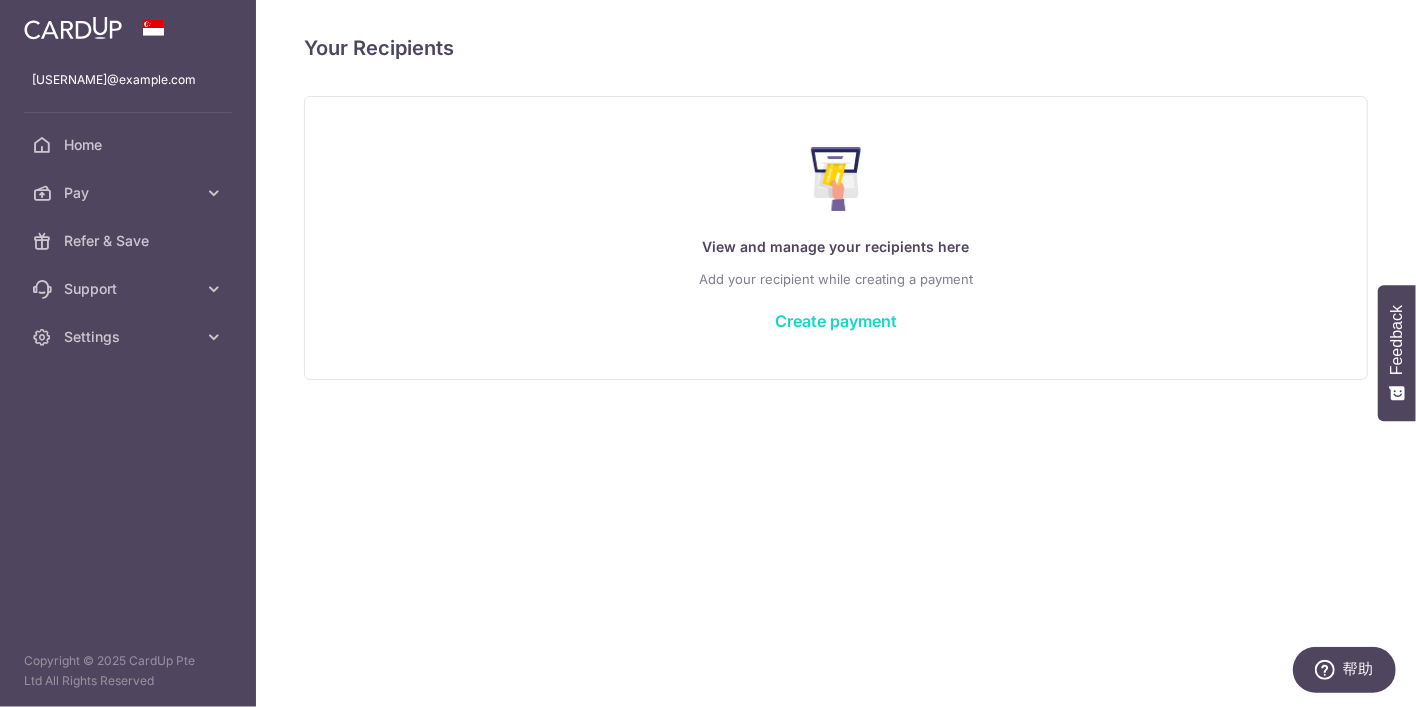 click on "Create payment" at bounding box center [836, 321] 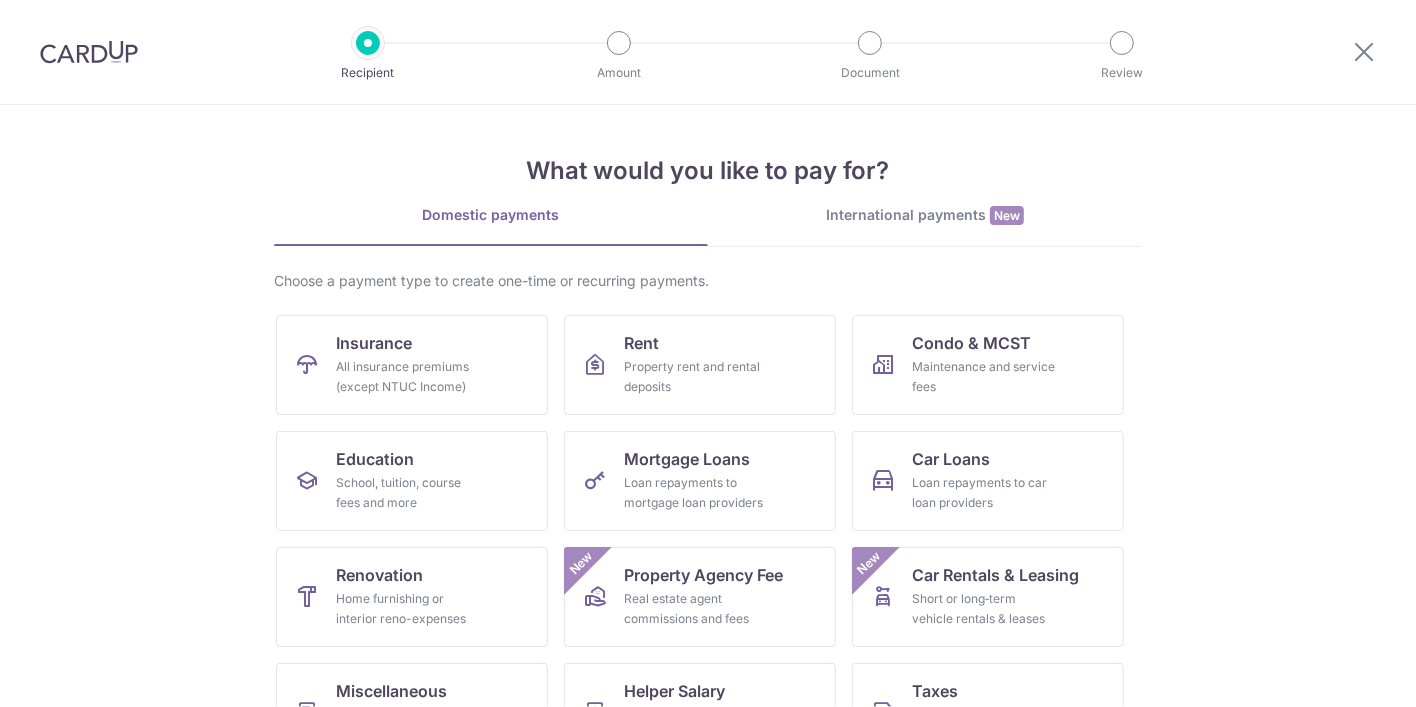 scroll, scrollTop: 0, scrollLeft: 0, axis: both 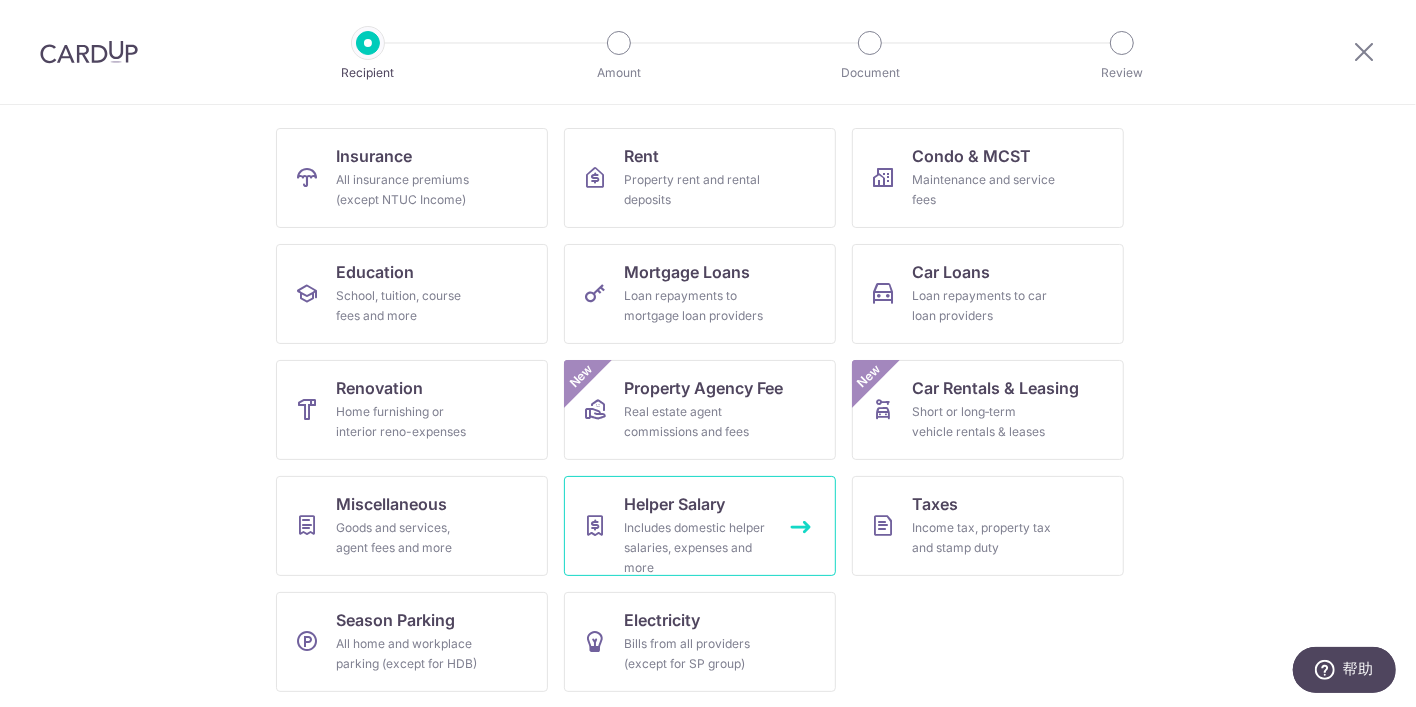 click on "Includes domestic helper salaries, expenses and more" at bounding box center (696, 548) 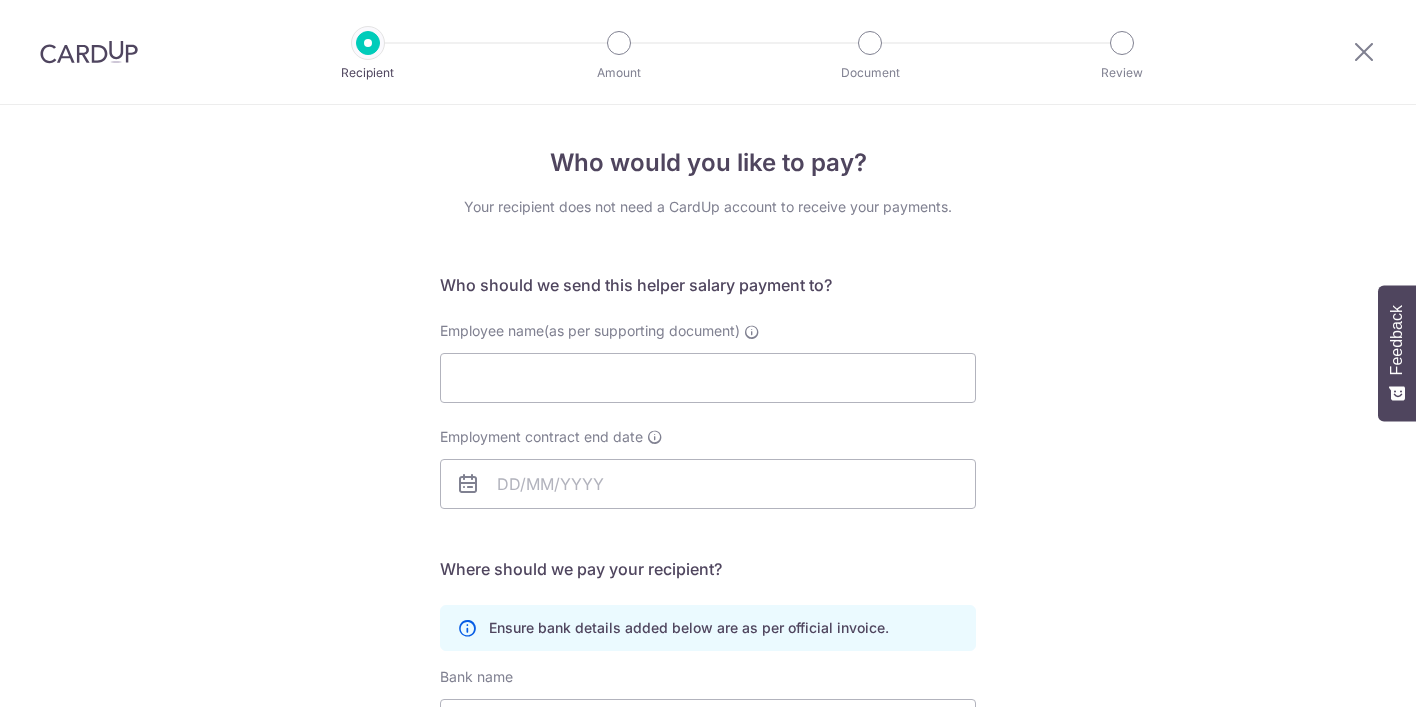 scroll, scrollTop: 0, scrollLeft: 0, axis: both 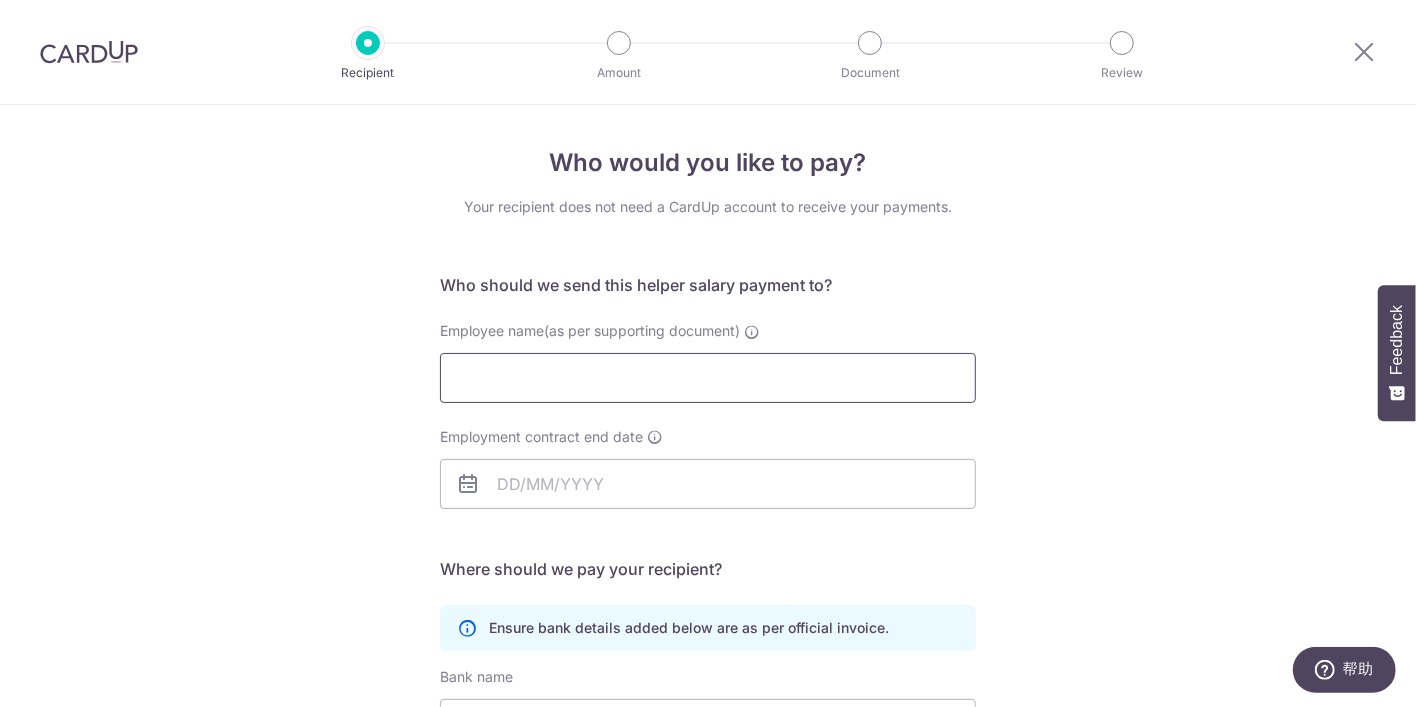 click on "Employee name(as per supporting document)" at bounding box center (708, 378) 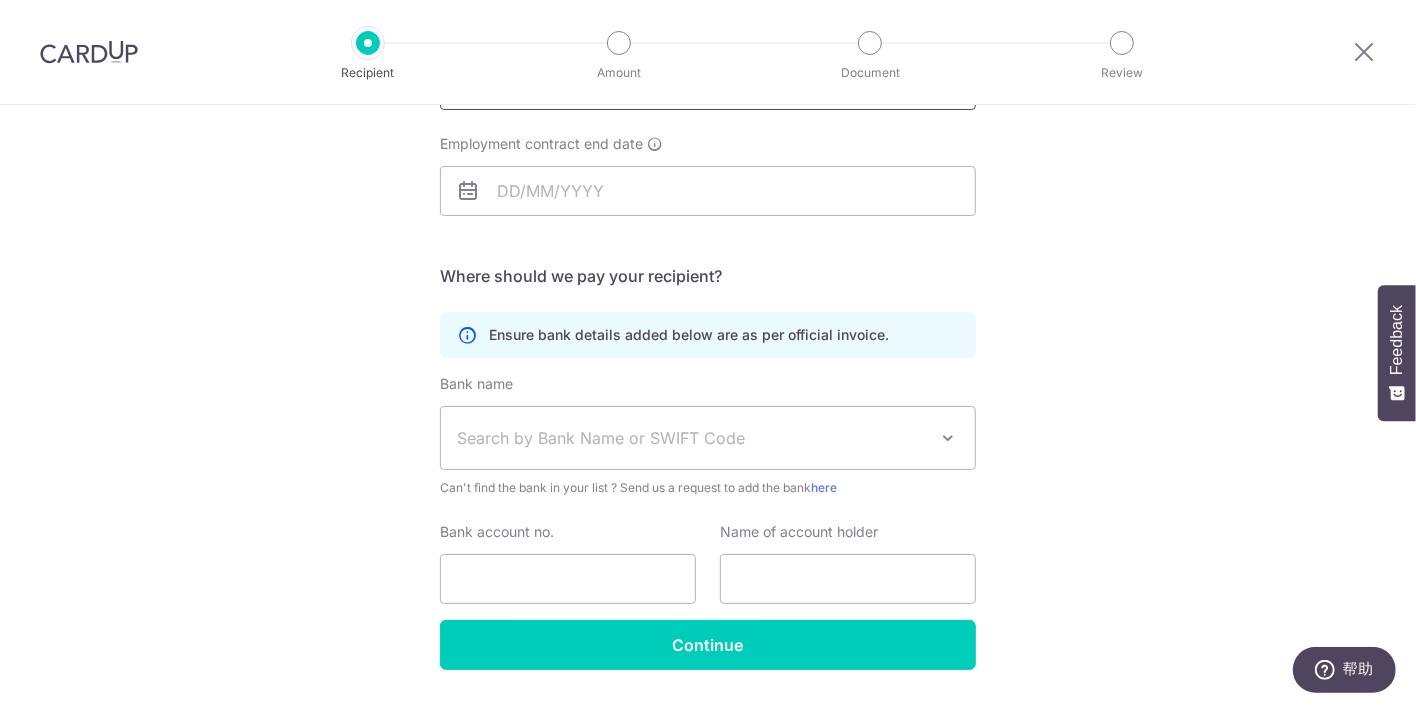 scroll, scrollTop: 318, scrollLeft: 0, axis: vertical 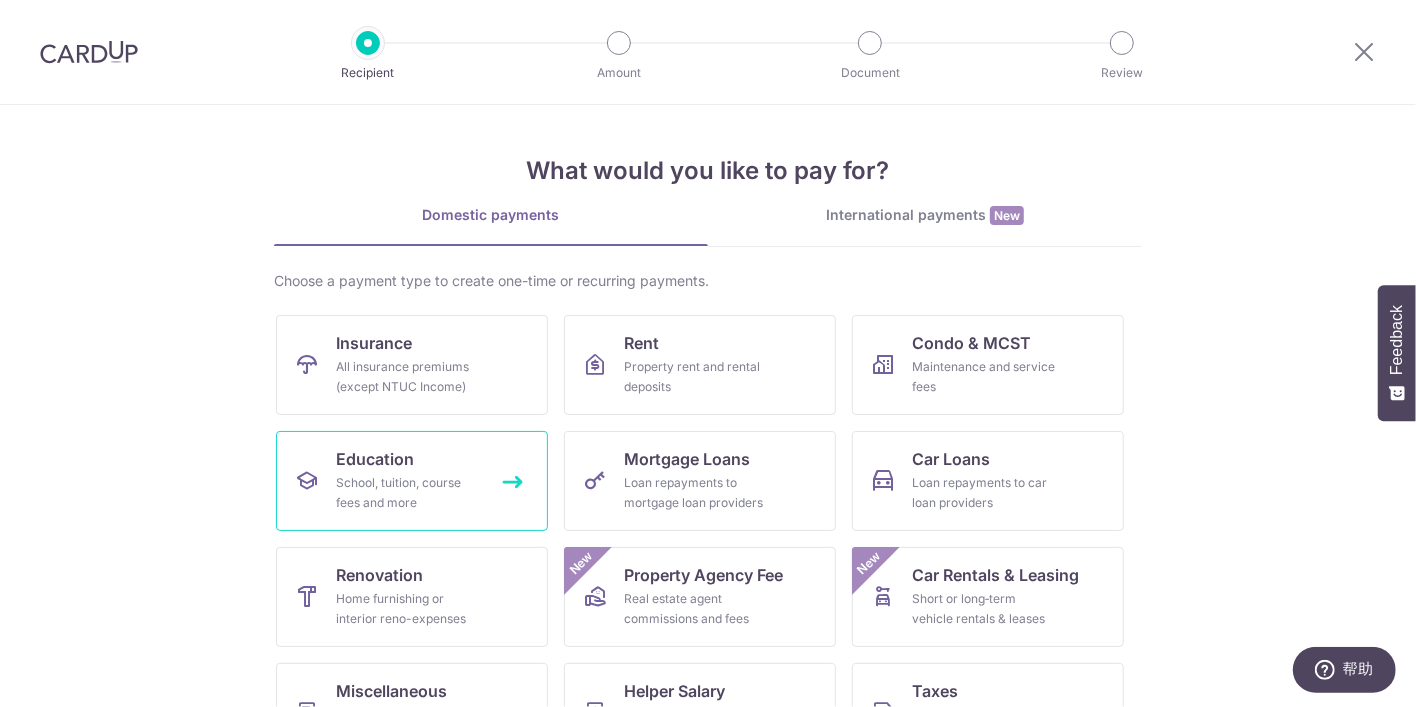 click on "School, tuition, course fees and more" at bounding box center [408, 493] 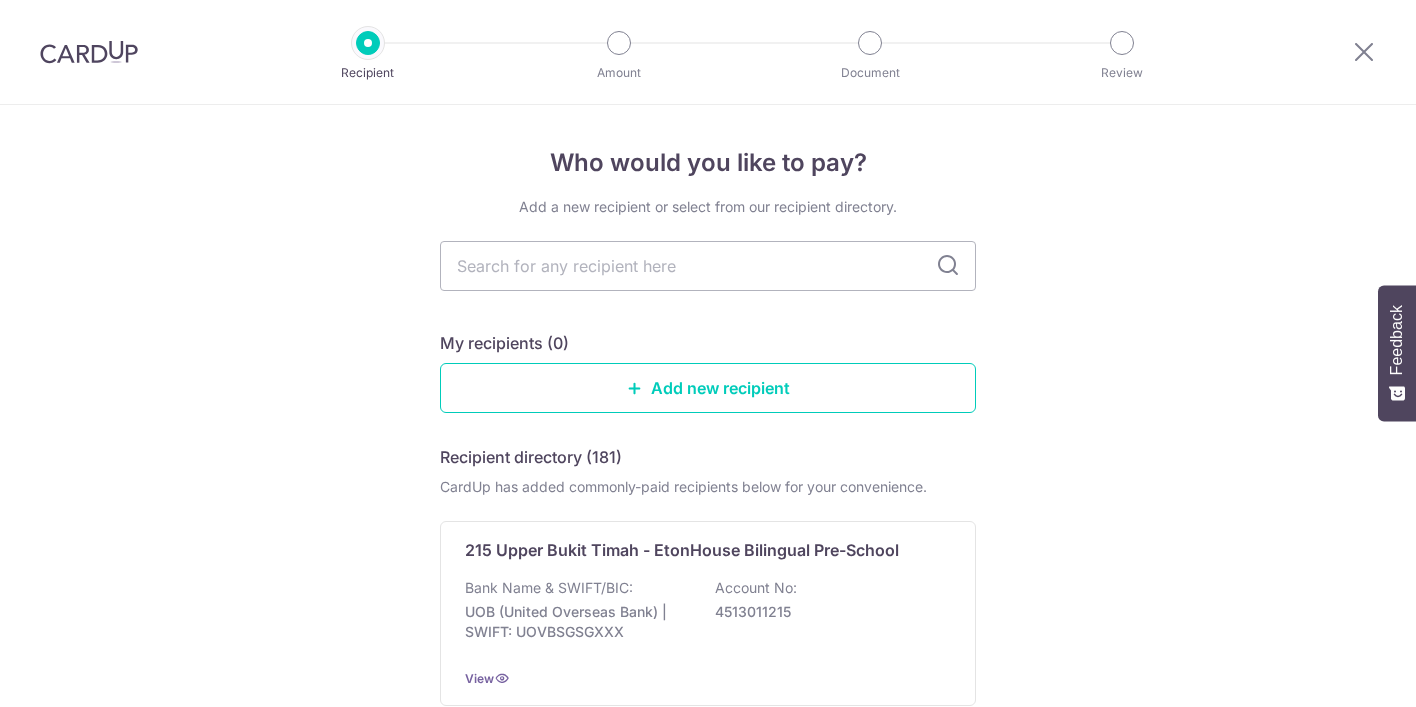 scroll, scrollTop: 0, scrollLeft: 0, axis: both 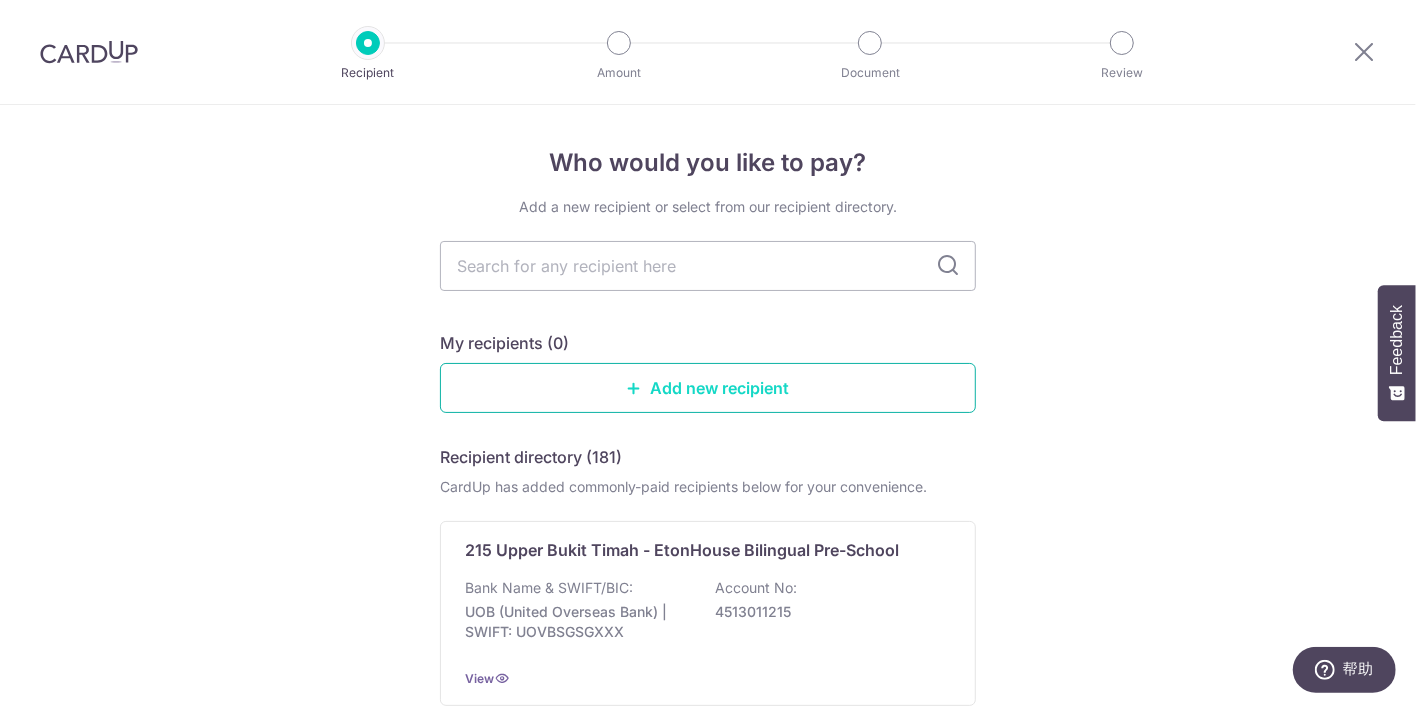 click on "Add new recipient" at bounding box center [708, 388] 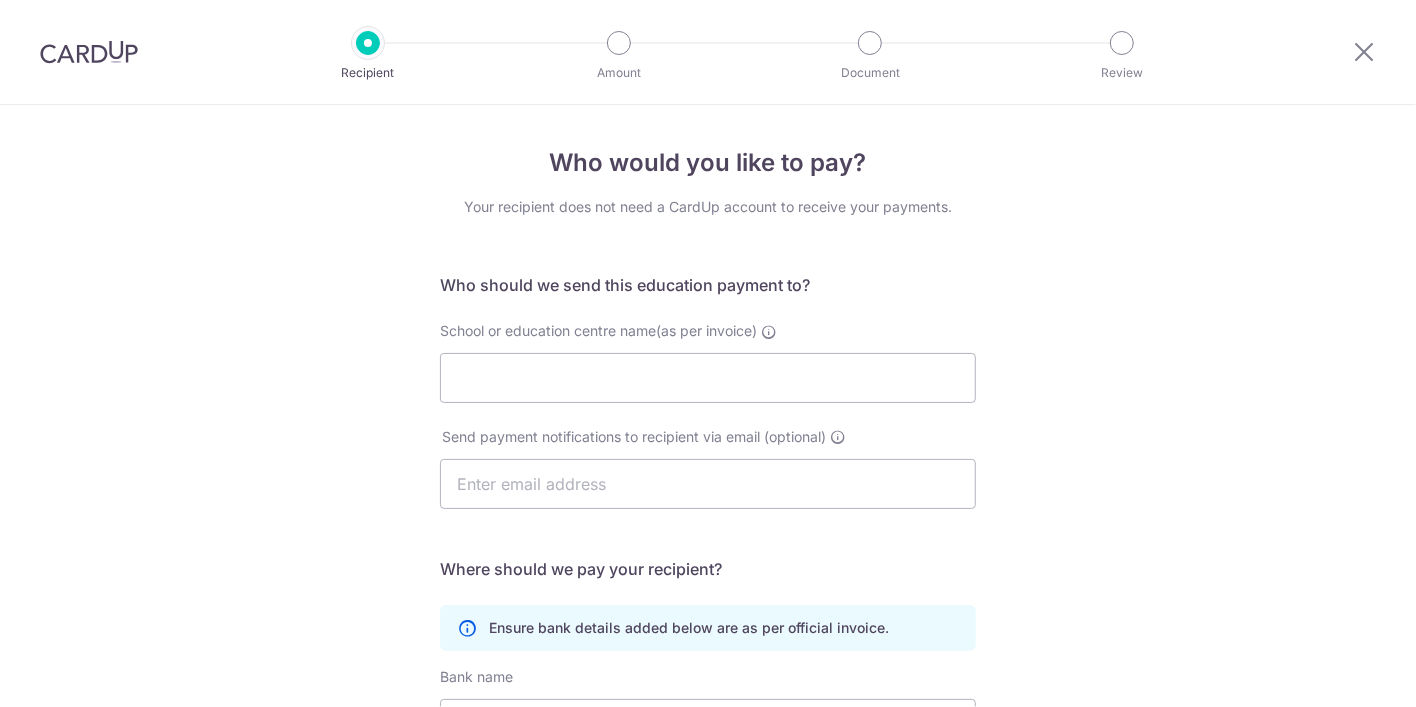 scroll, scrollTop: 0, scrollLeft: 0, axis: both 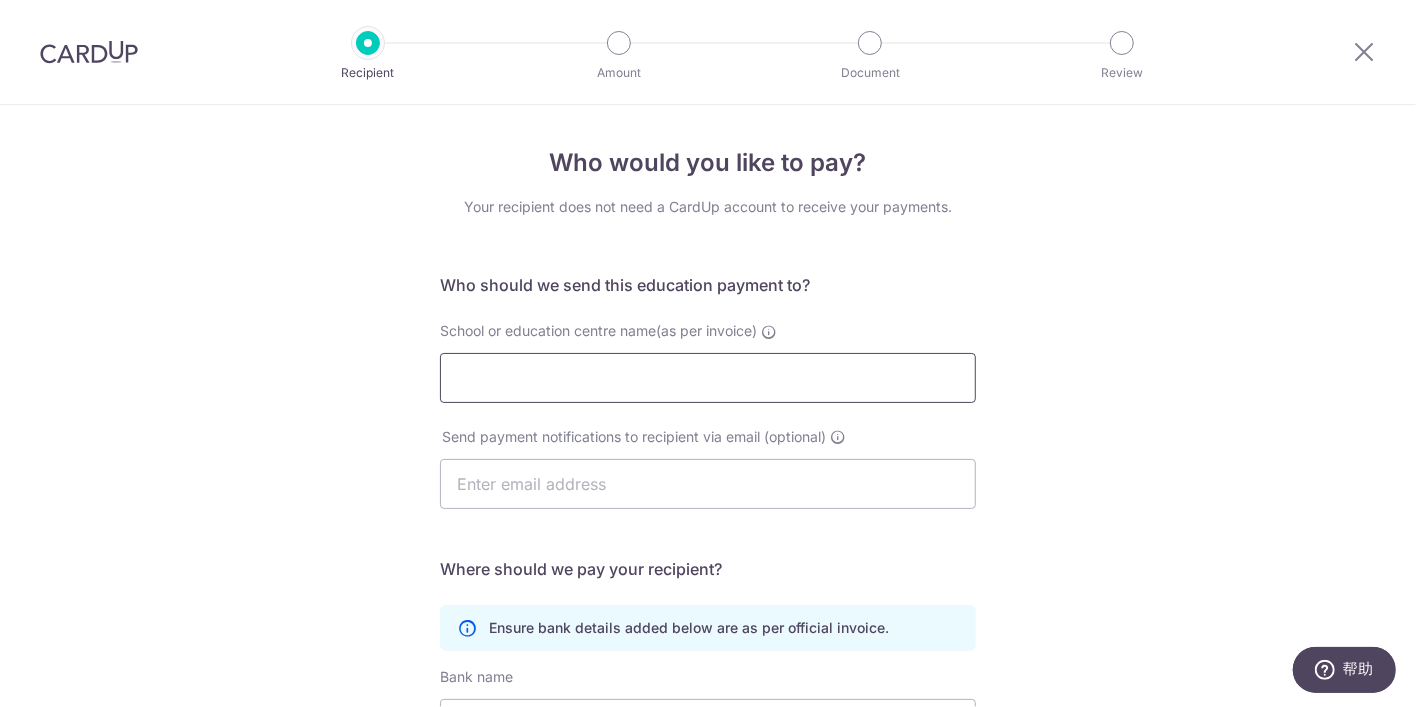 click on "School or education centre name(as per invoice)" at bounding box center [708, 378] 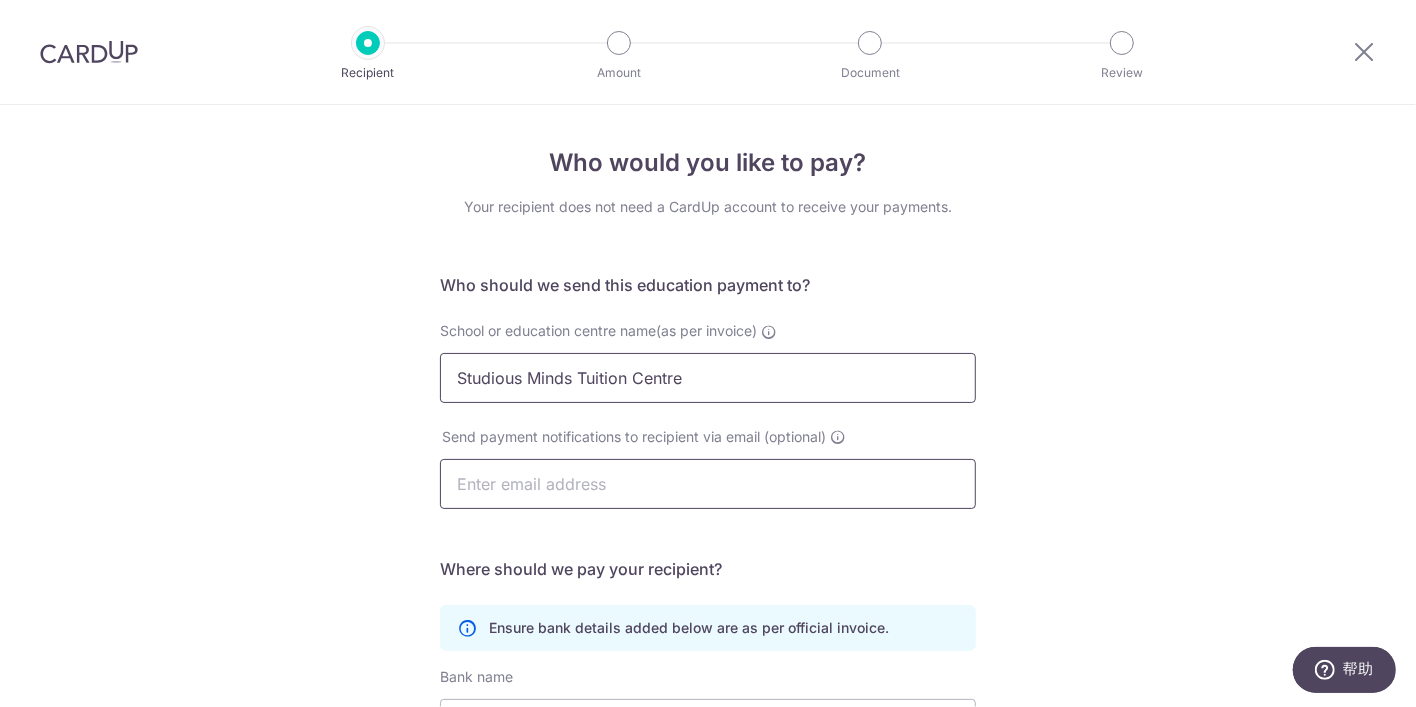 type on "Studious Minds Tuition Centre" 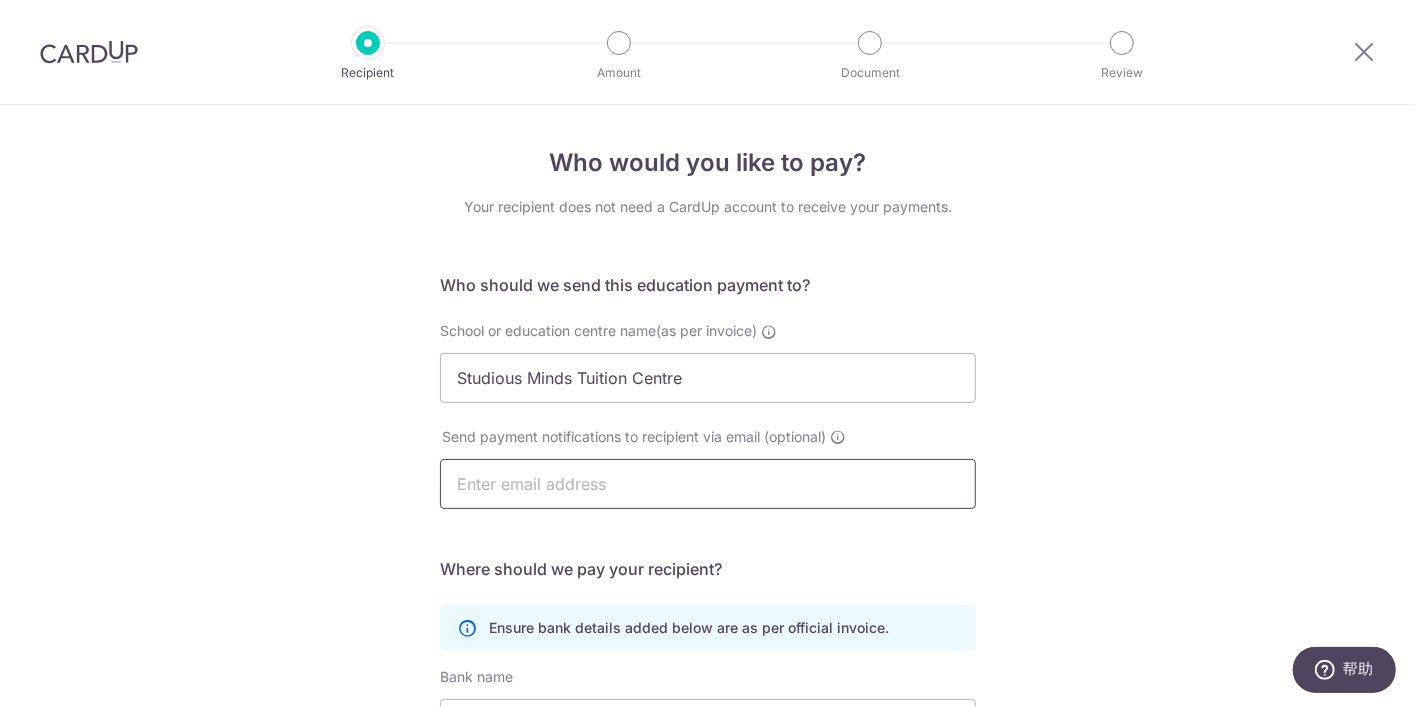 click at bounding box center [708, 484] 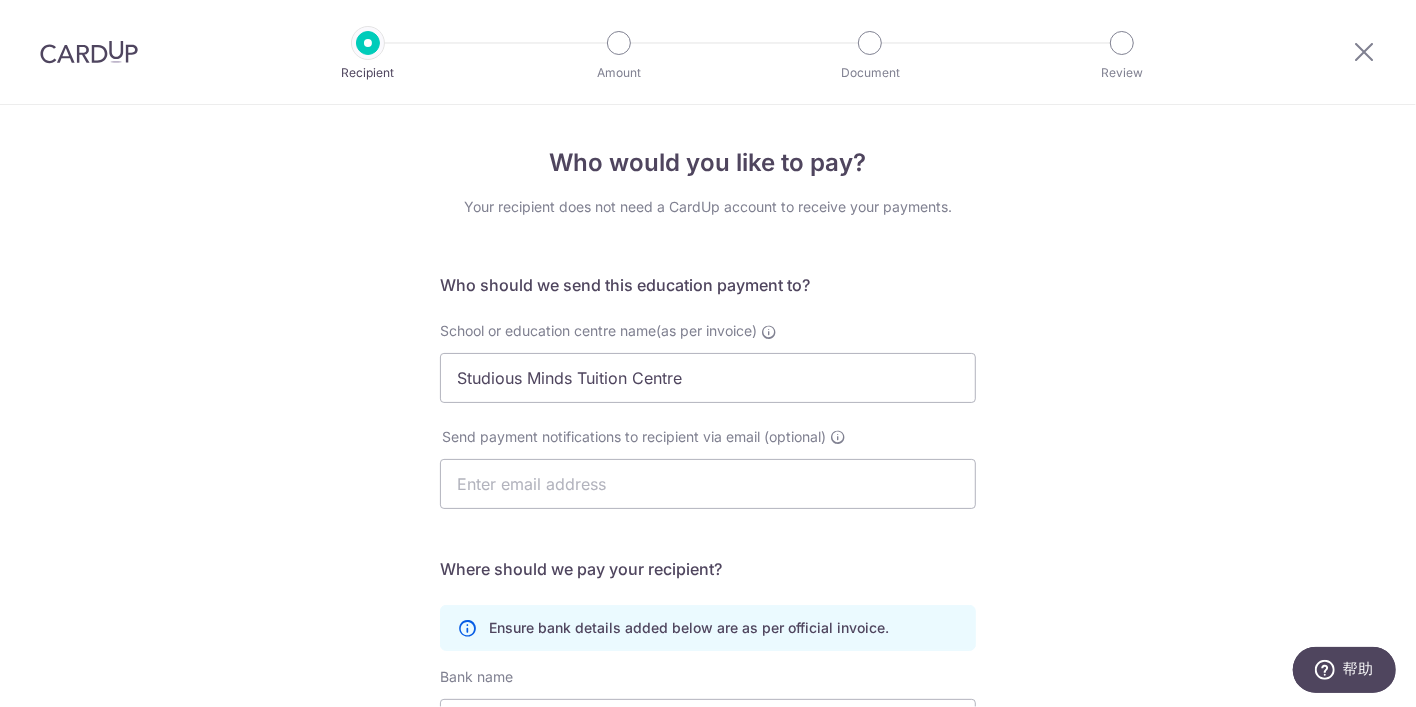 click on "Who should we send this education payment to?
School or education centre name(as per invoice)
Studious Minds Tuition Centre
Send payment notifications to recipient via email (optional)
Translation missing: en.no key
URL
Telephone" at bounding box center [708, 581] 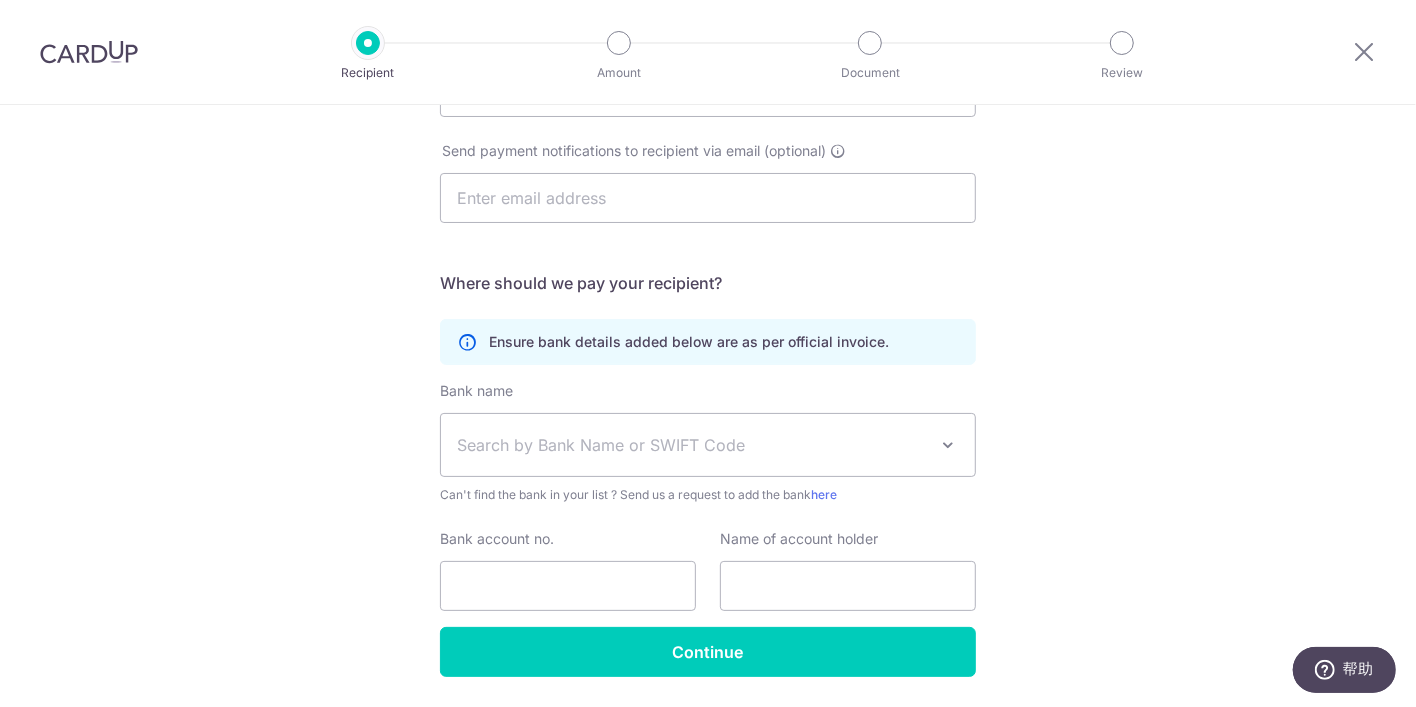 scroll, scrollTop: 301, scrollLeft: 0, axis: vertical 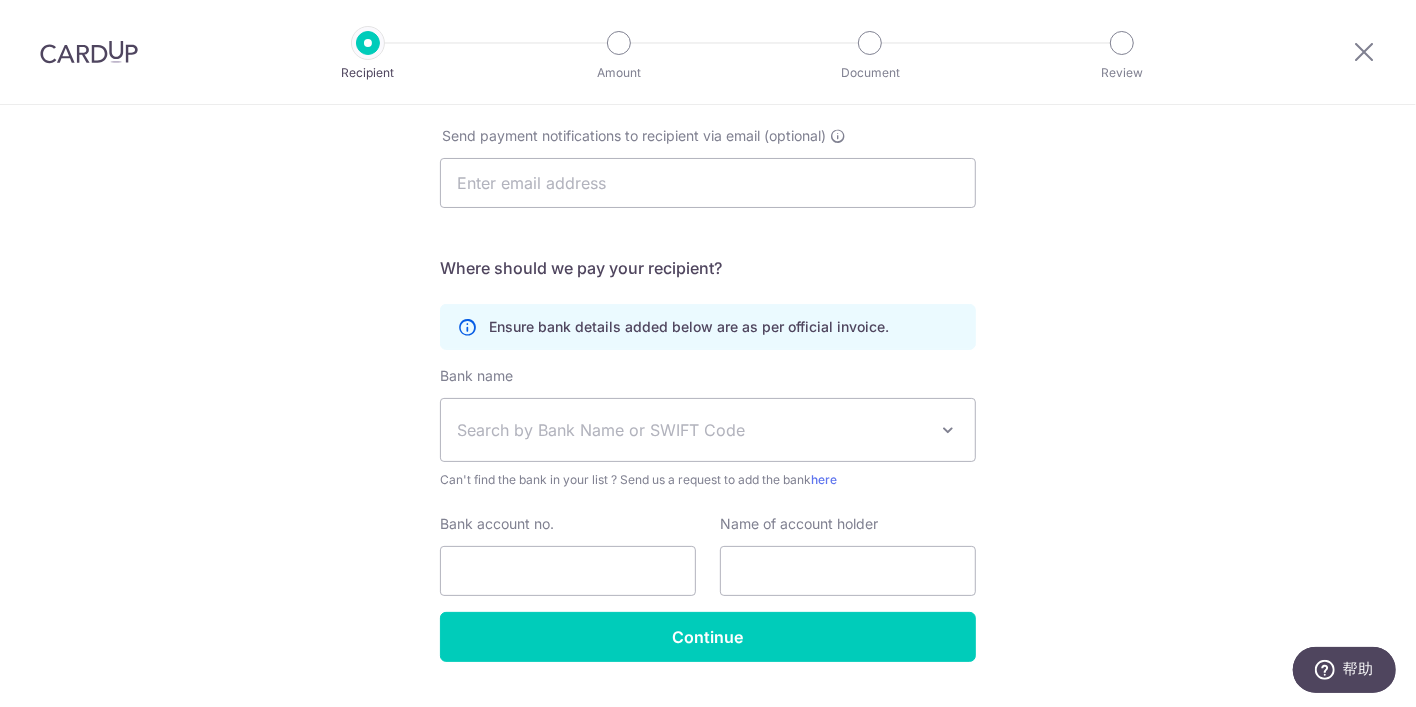 click at bounding box center (948, 430) 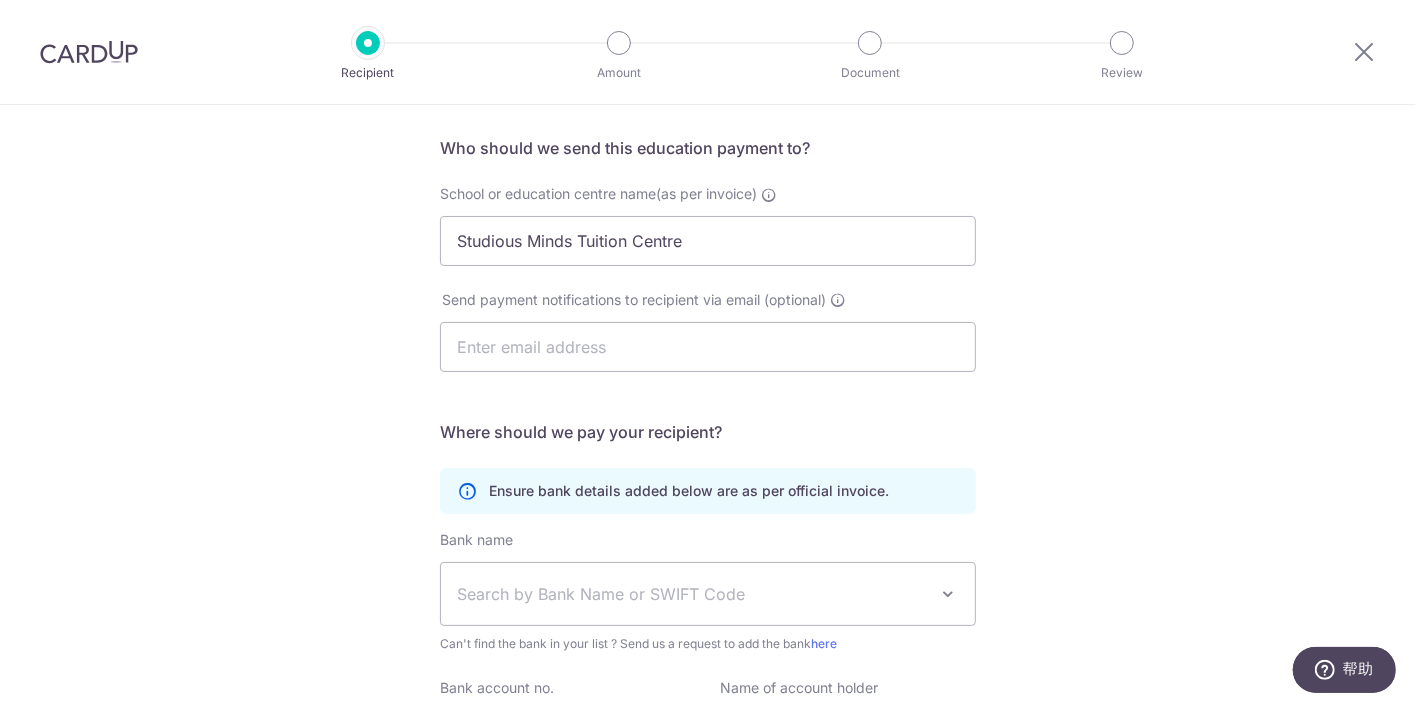 scroll, scrollTop: 122, scrollLeft: 0, axis: vertical 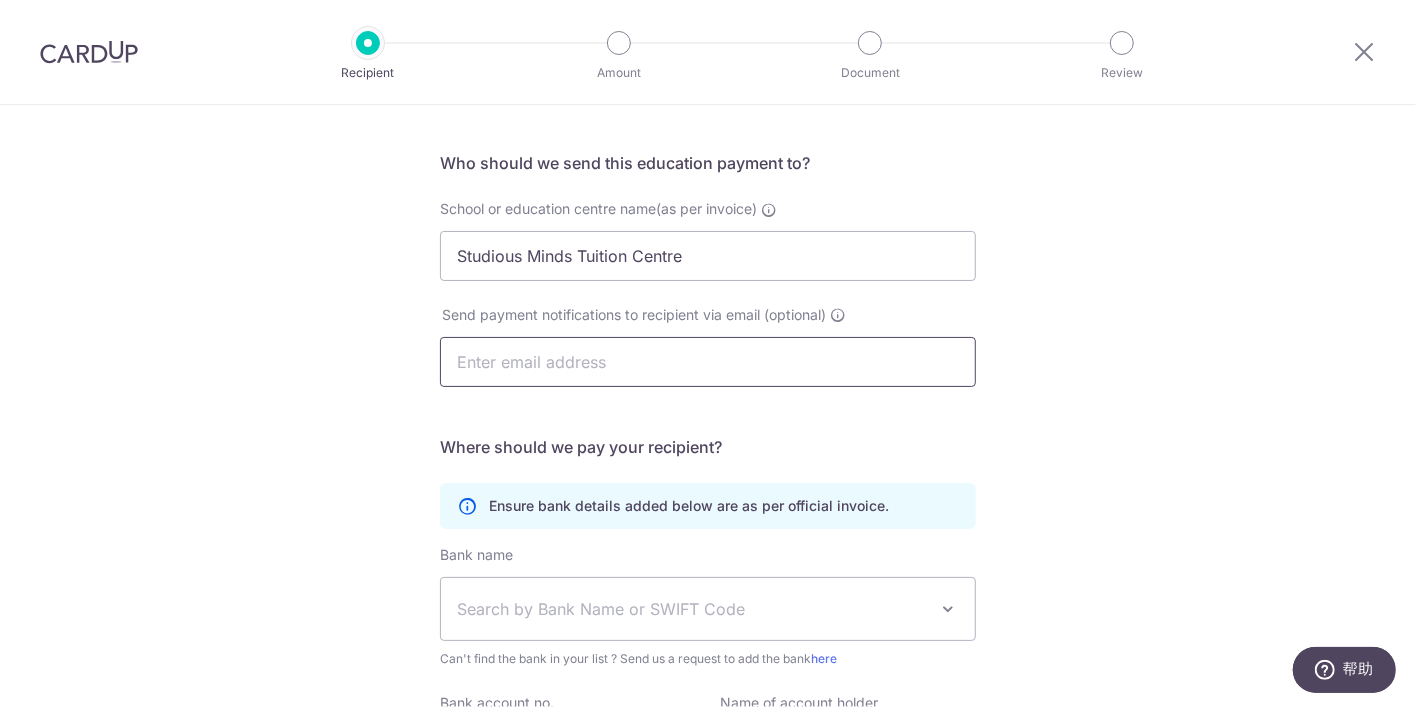 click at bounding box center (708, 362) 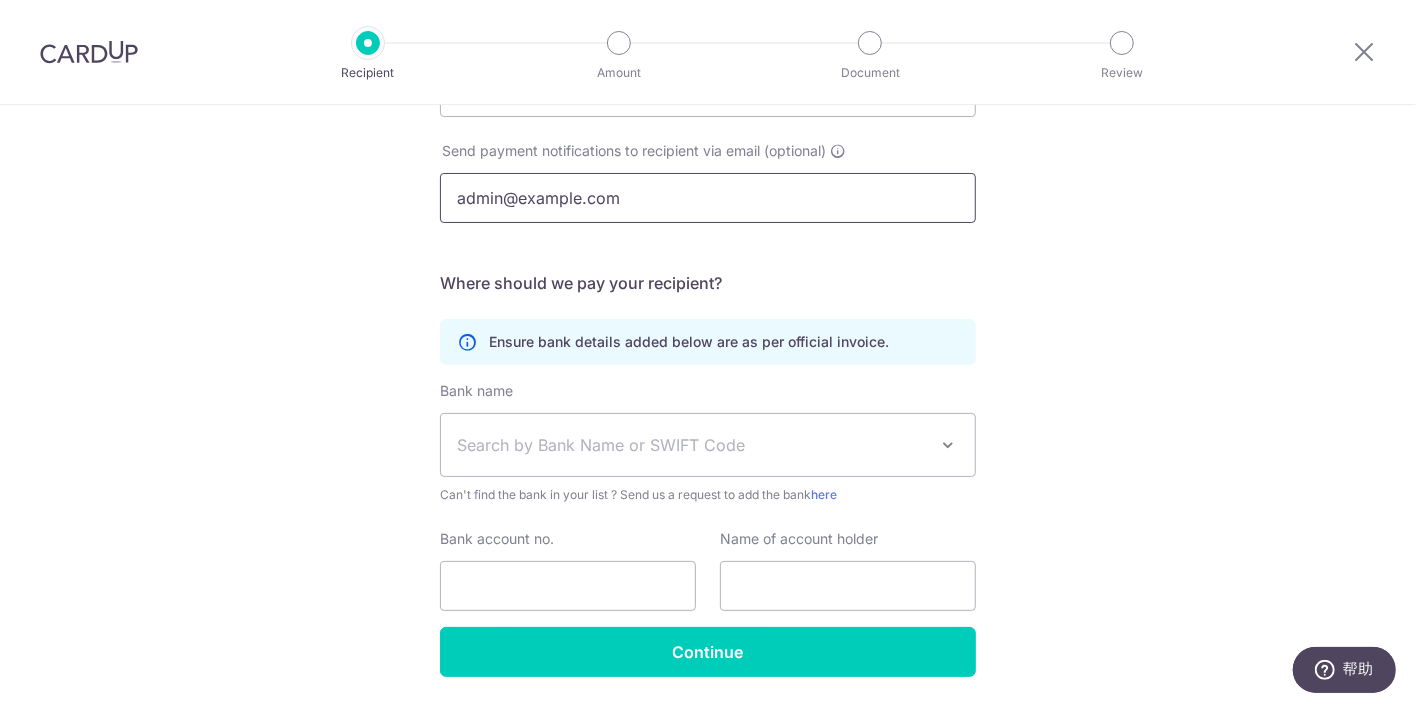 scroll, scrollTop: 303, scrollLeft: 0, axis: vertical 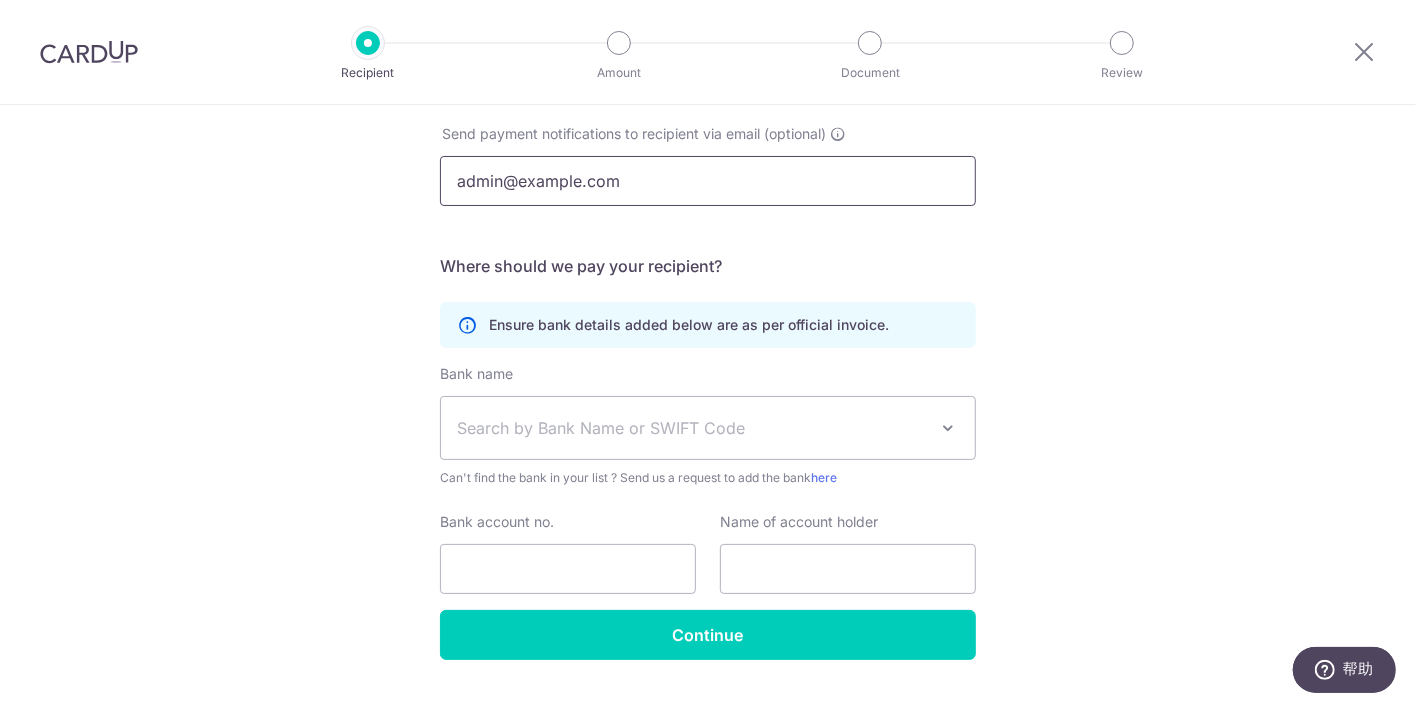 type on "admin@studiousminds.sg" 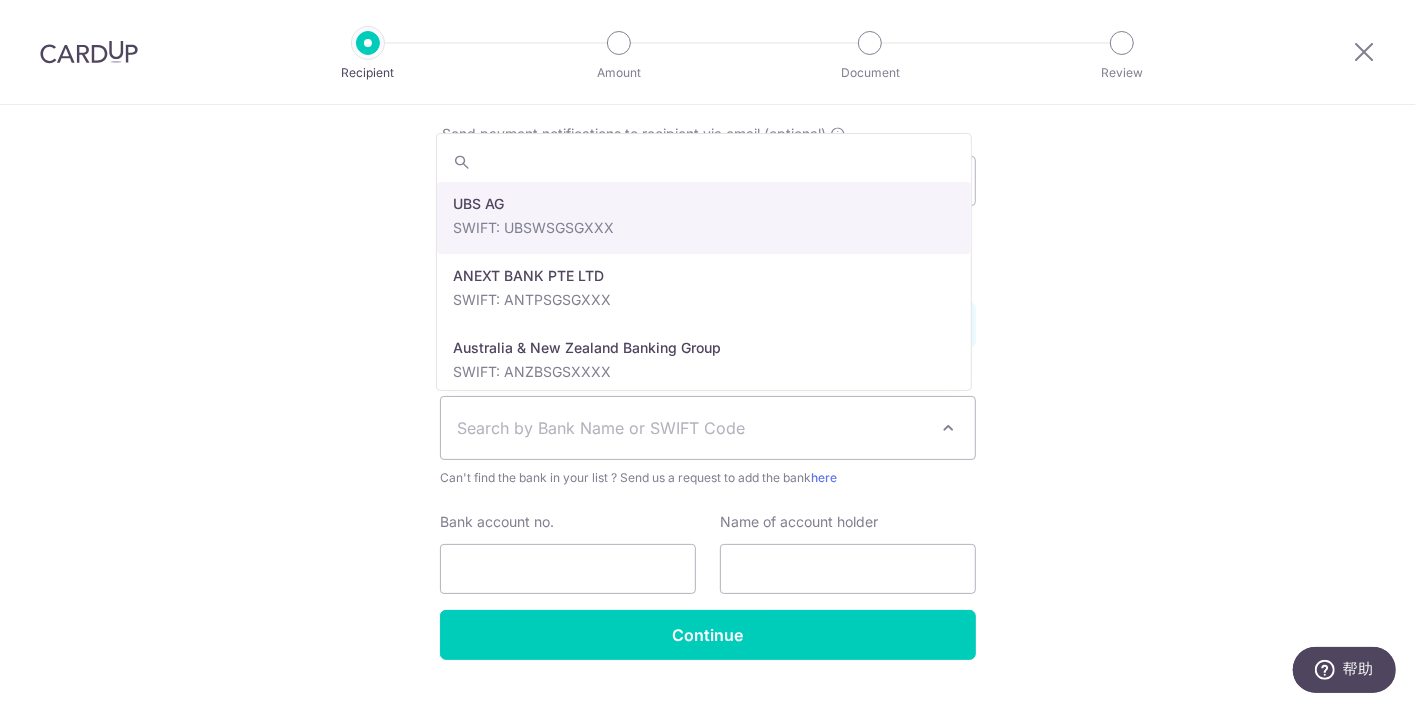 click at bounding box center [948, 428] 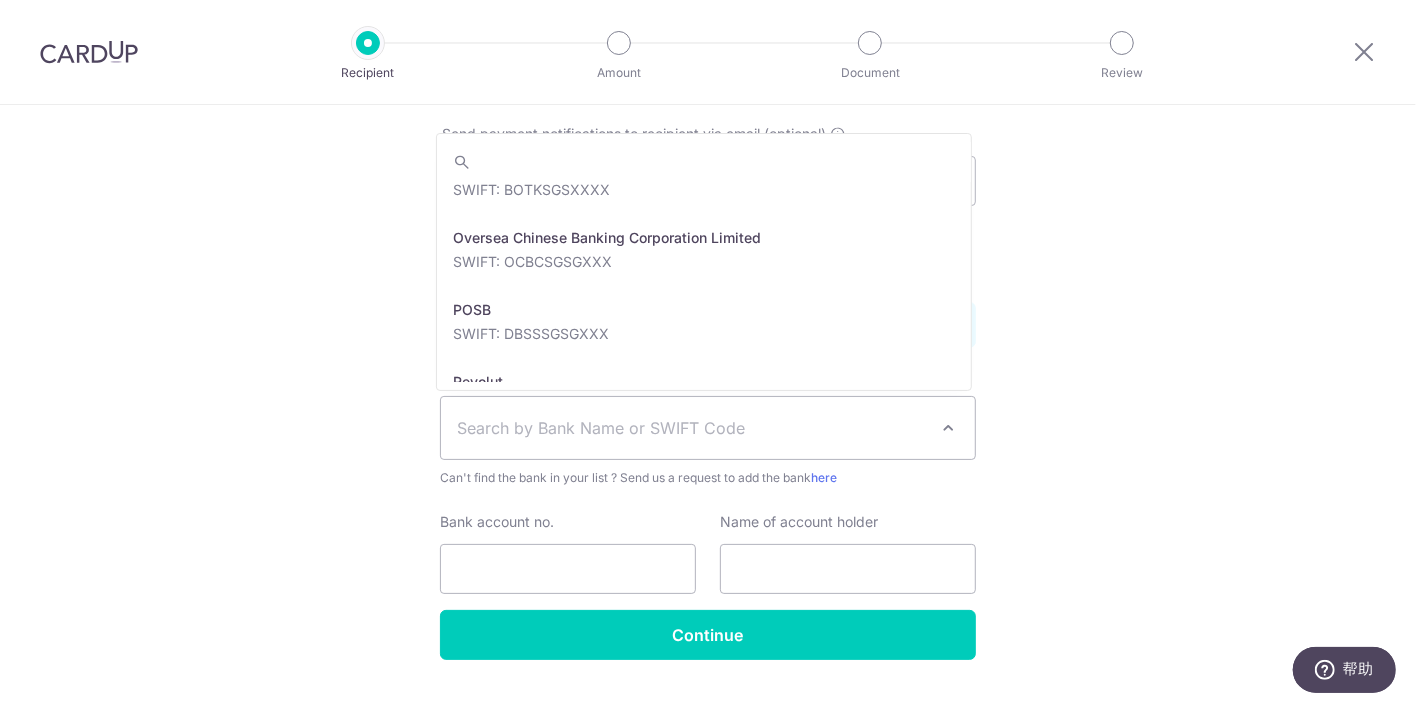 scroll, scrollTop: 2793, scrollLeft: 0, axis: vertical 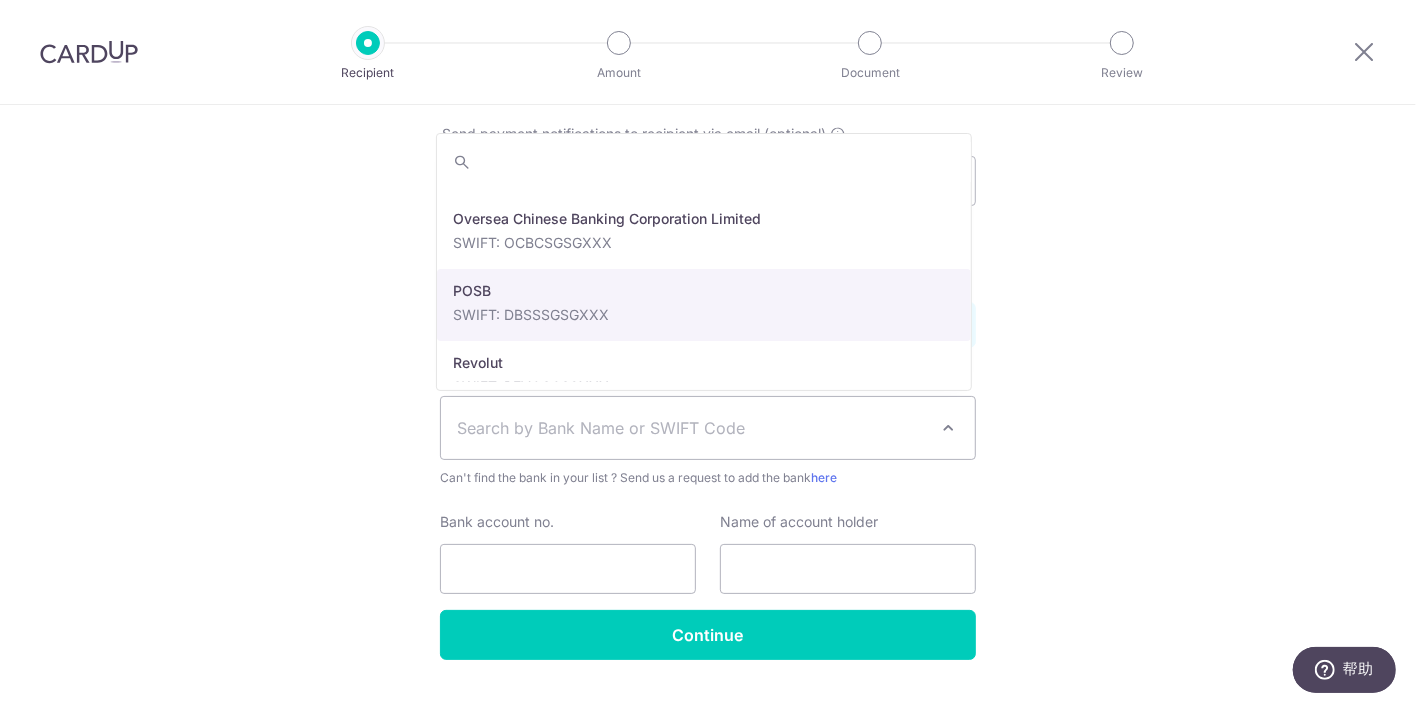 select on "19" 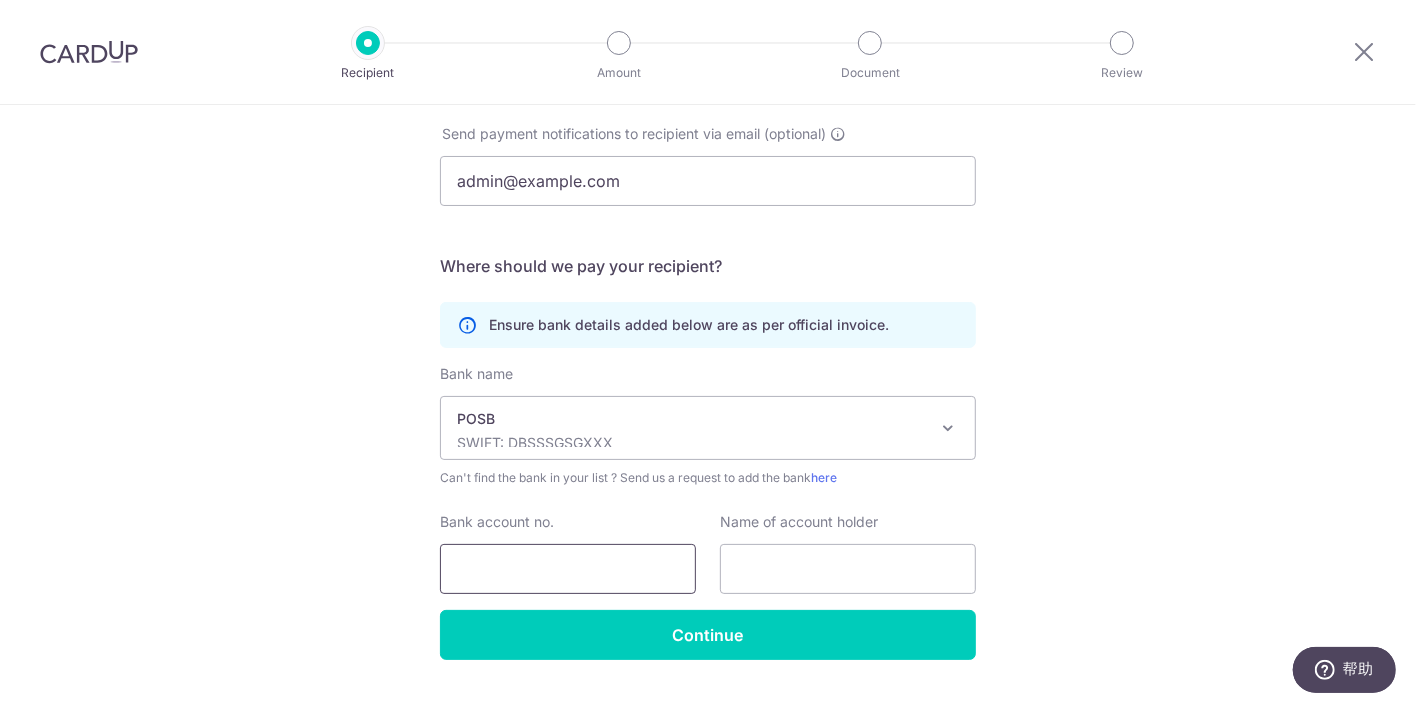 click on "Bank account no." at bounding box center [568, 569] 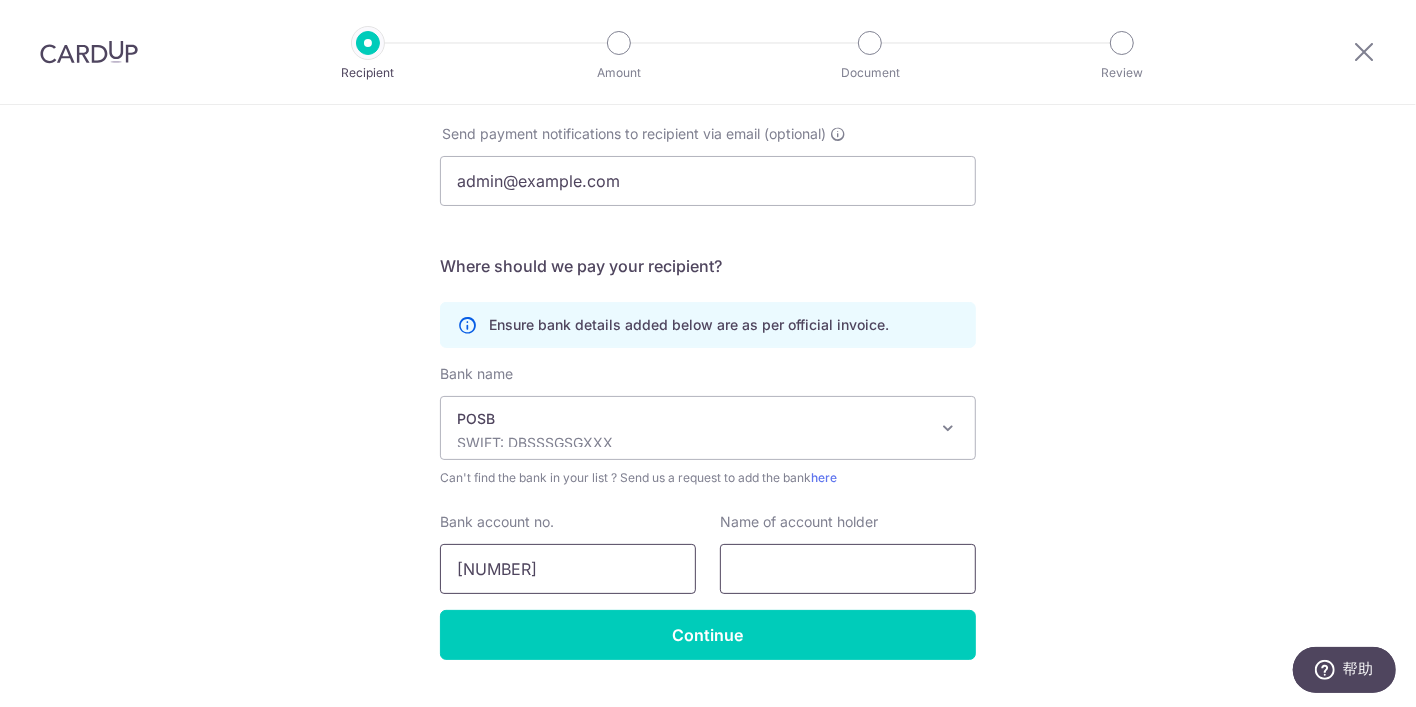 type on "126701403" 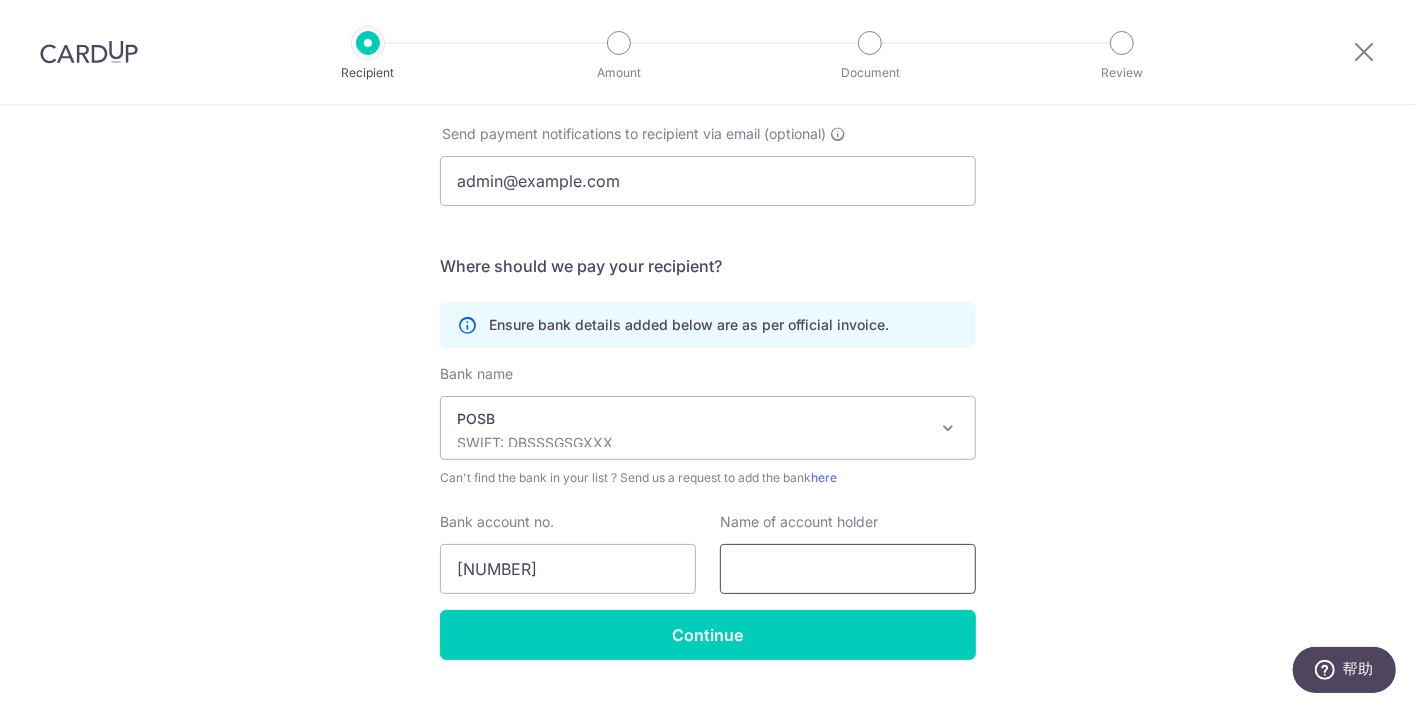 click at bounding box center (848, 569) 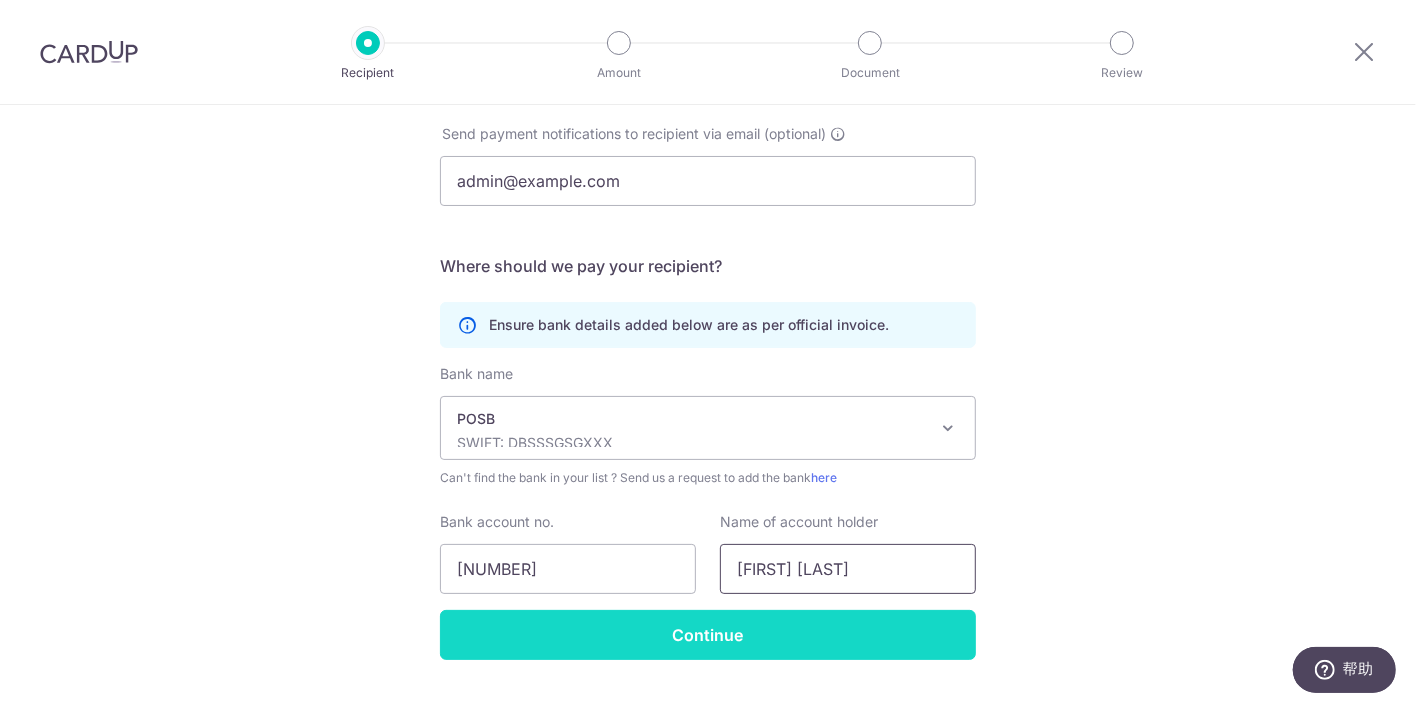 type on "Toh Chun Keong" 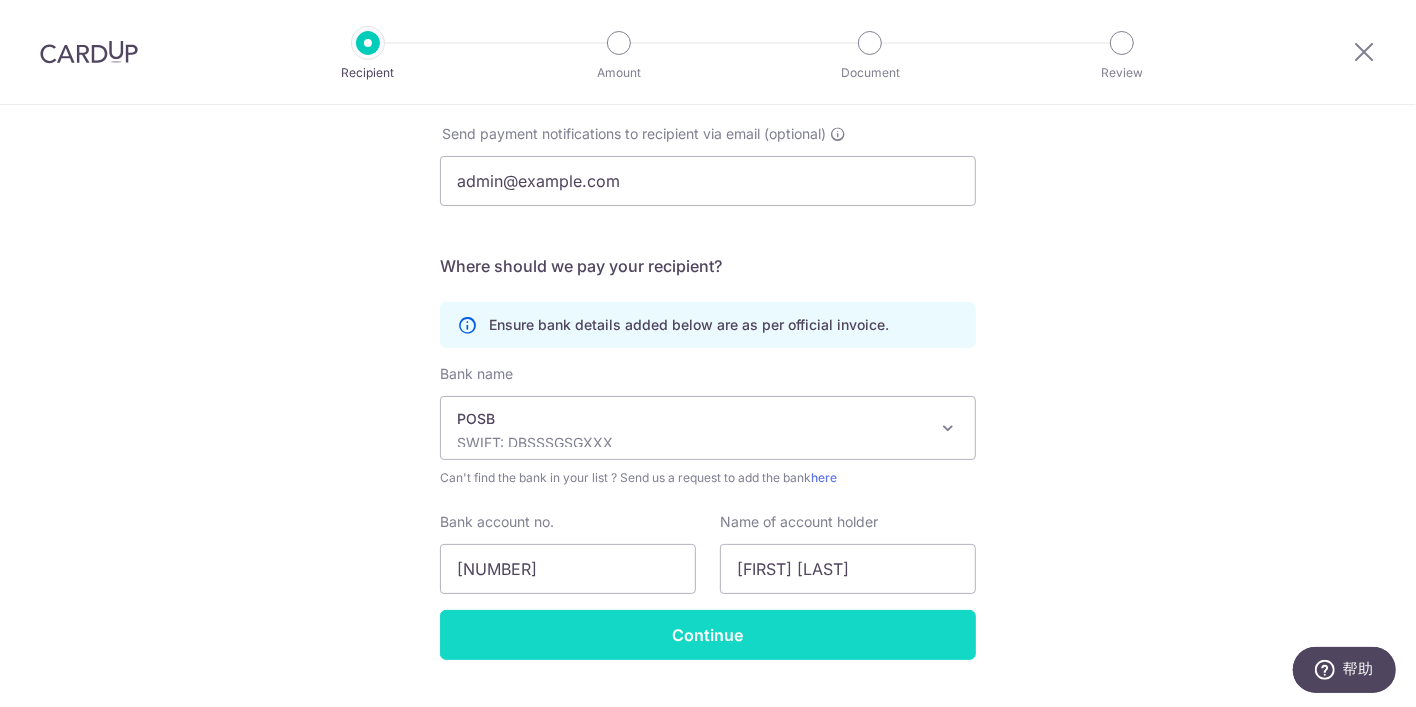 click on "Continue" at bounding box center [708, 635] 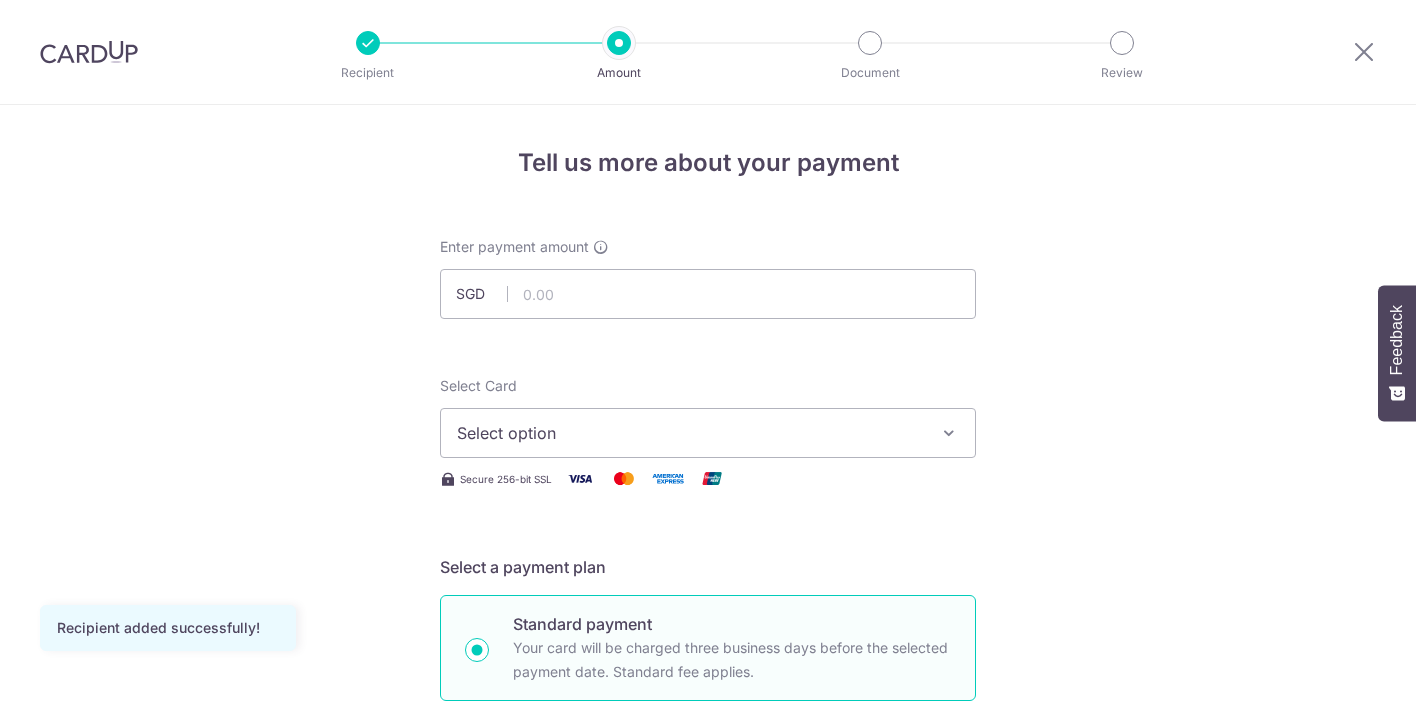 scroll, scrollTop: 0, scrollLeft: 0, axis: both 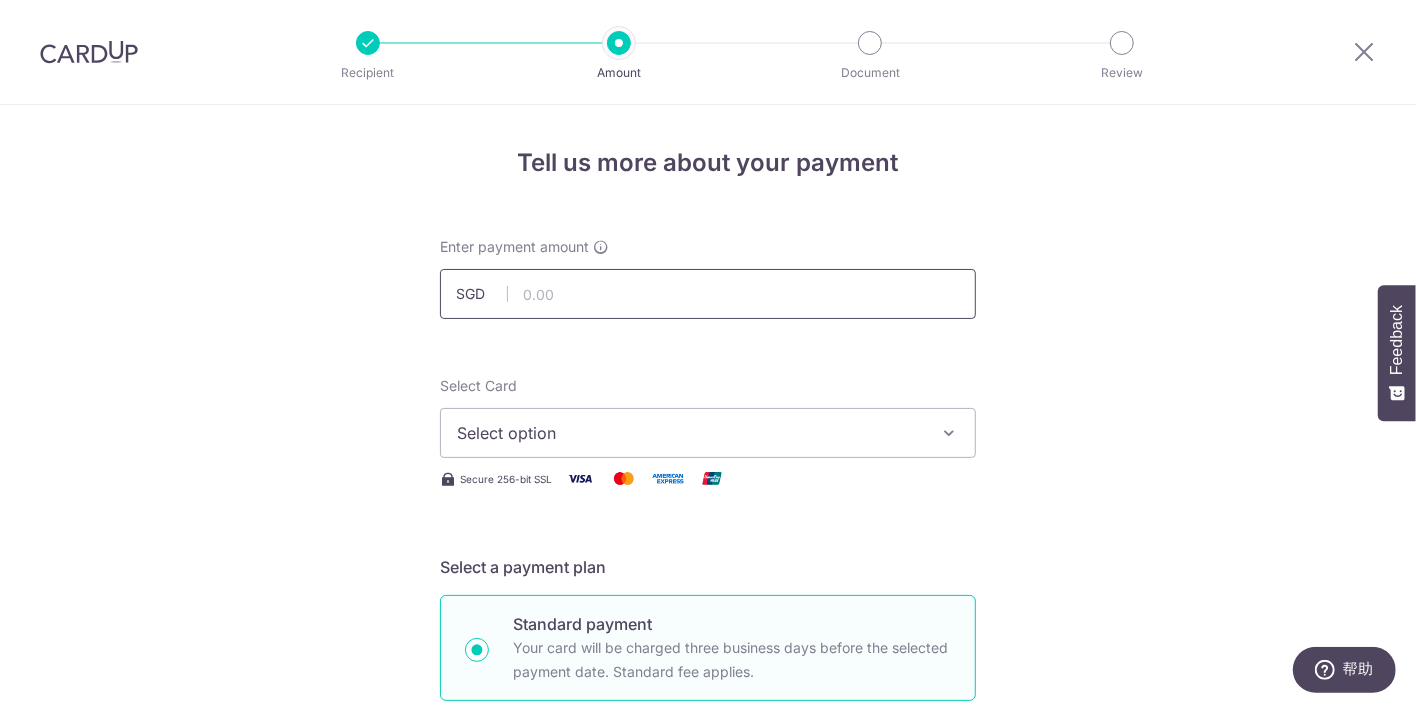 click at bounding box center (708, 294) 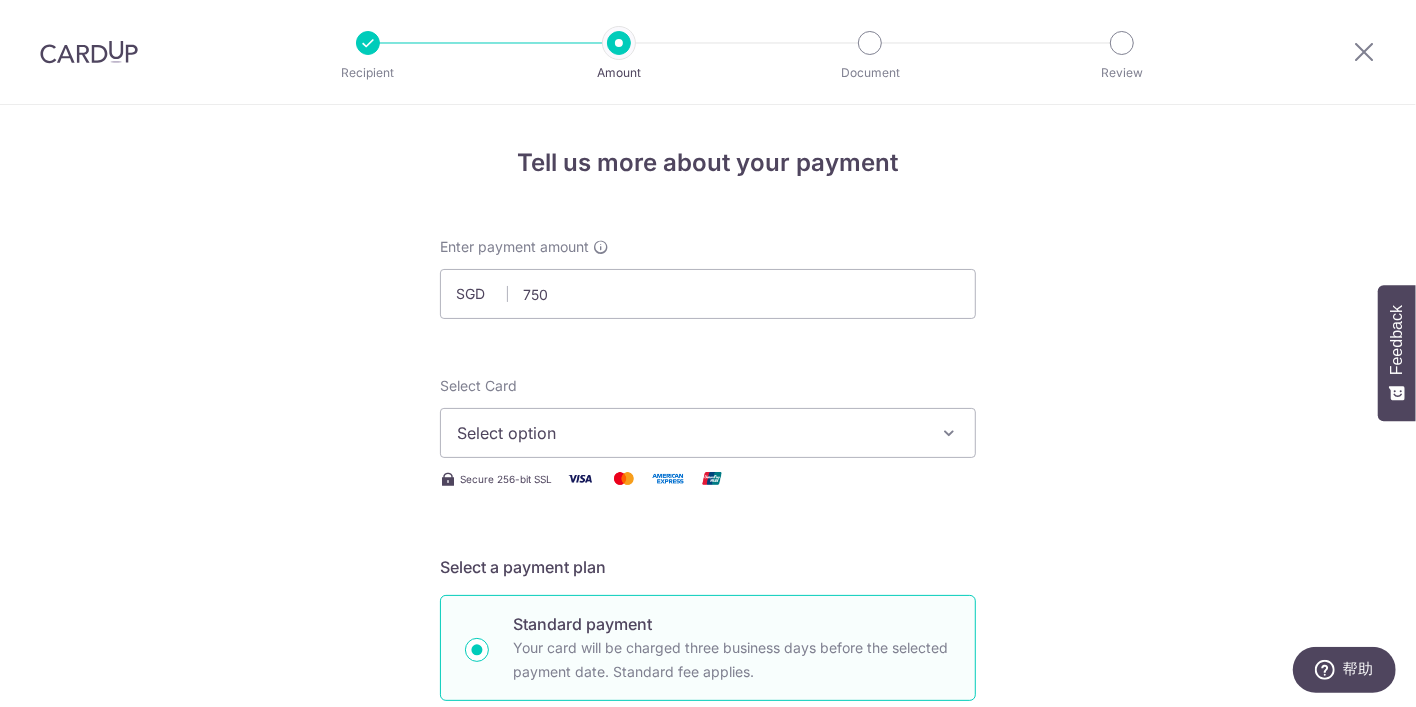 type on "750.00" 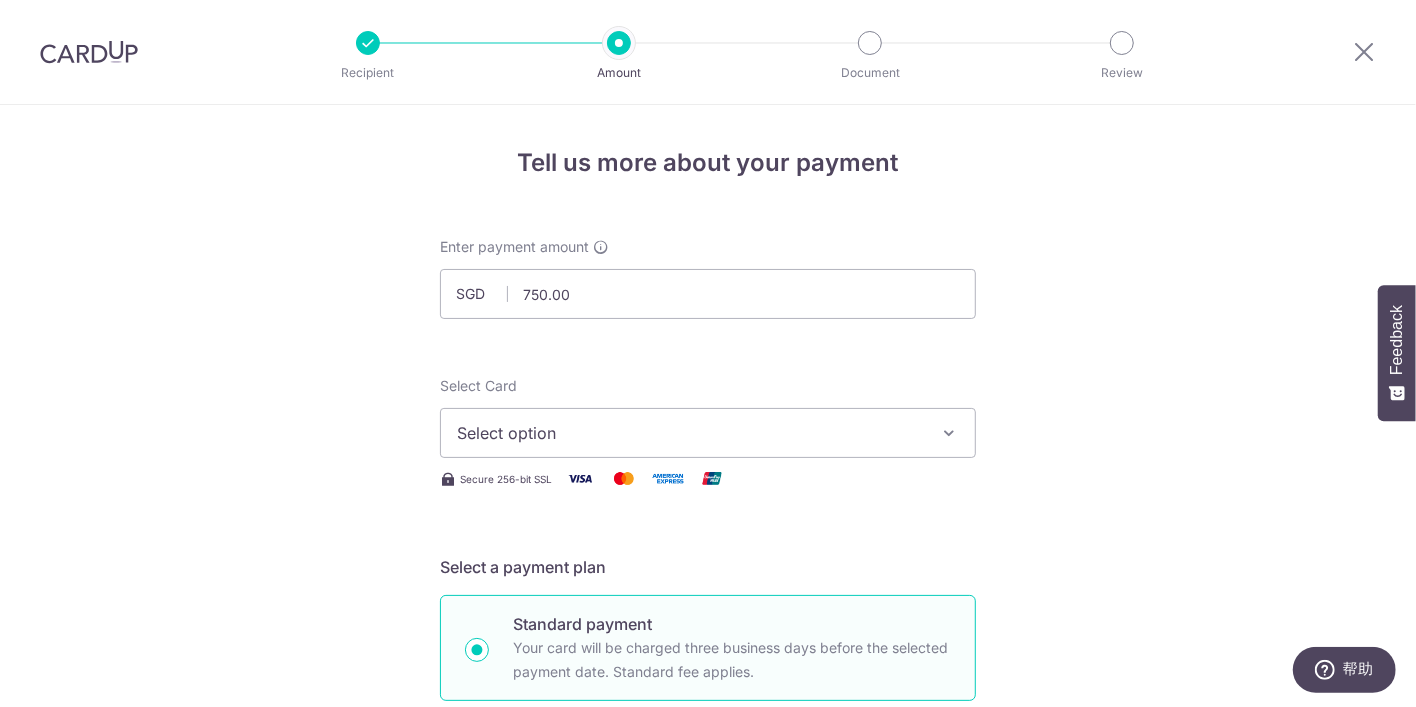 click at bounding box center [949, 433] 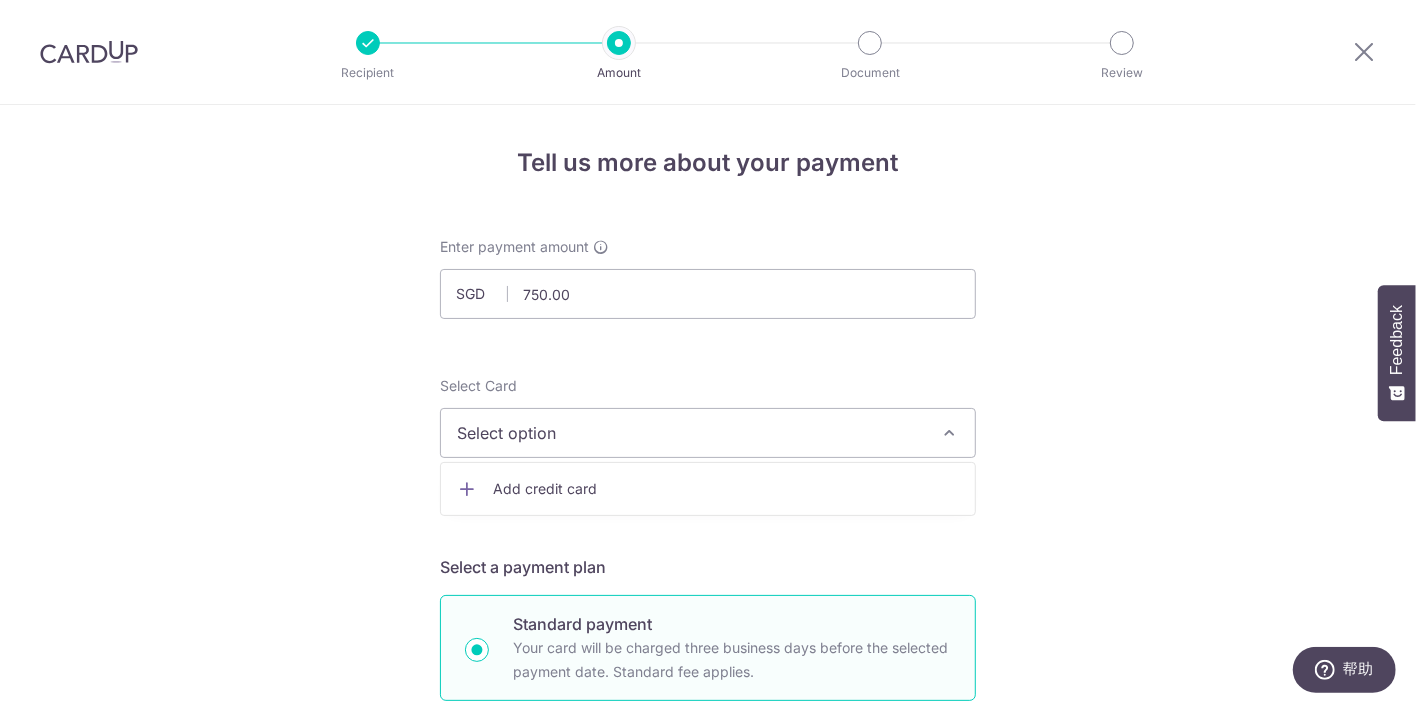 click at bounding box center [467, 489] 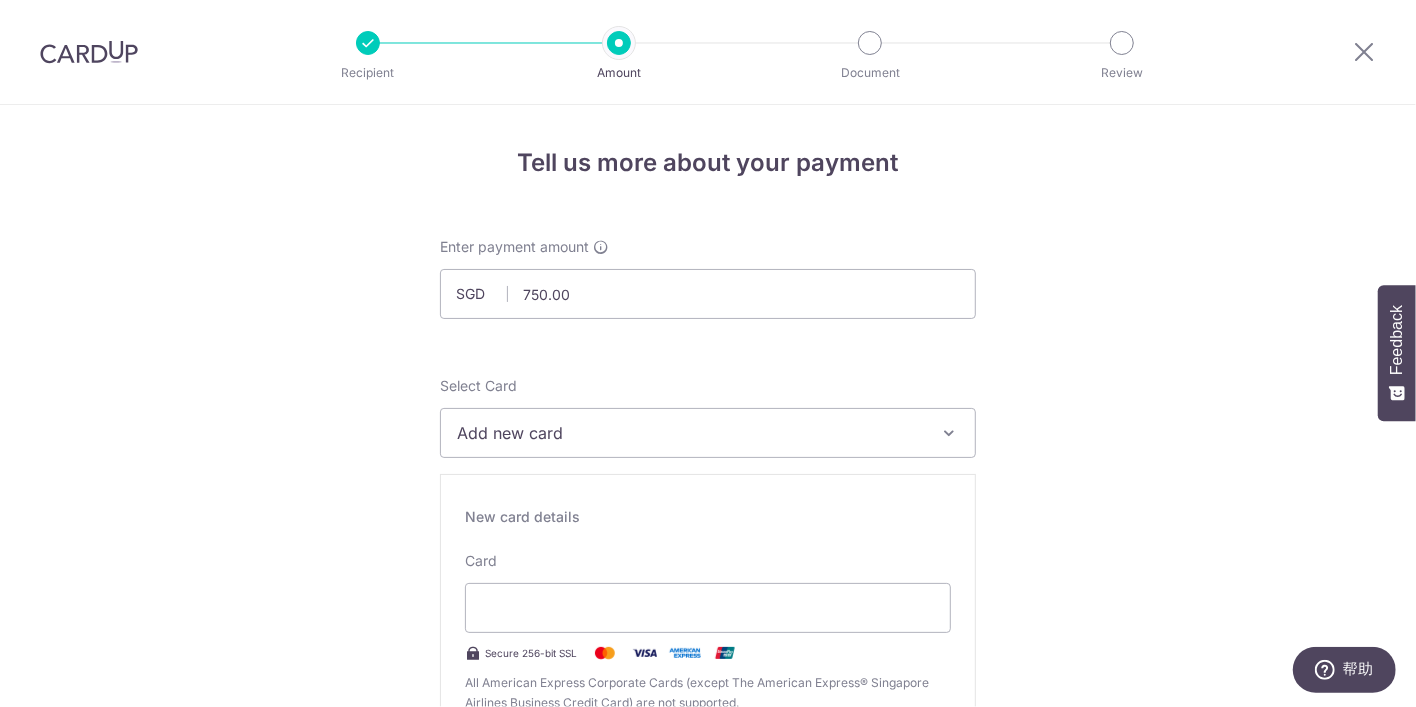 click on "Tell us more about your payment
Enter payment amount
SGD
750.00
750.00
Recipient added successfully!
Select Card
Add new card
Add credit card
Secure 256-bit SSL
Text
New card details
Card
Secure 256-bit SSL" at bounding box center [708, 1284] 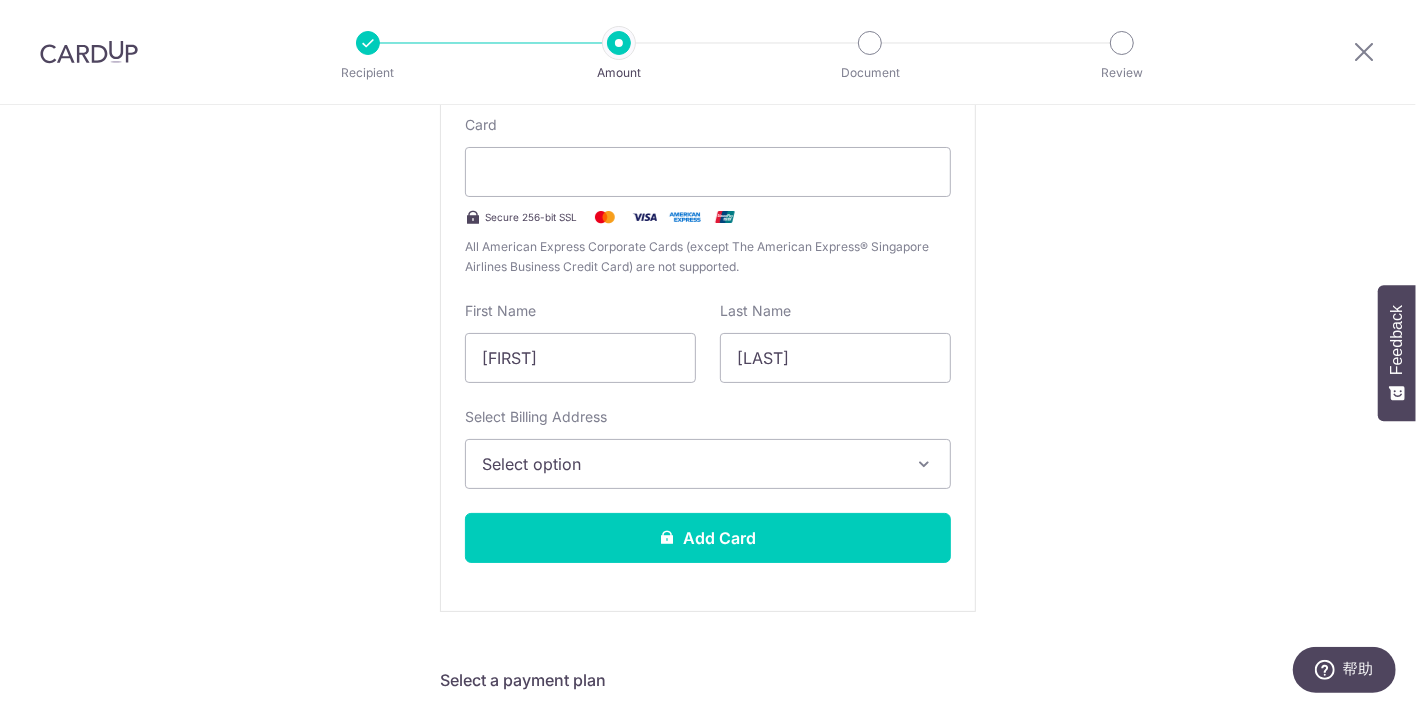 scroll, scrollTop: 442, scrollLeft: 0, axis: vertical 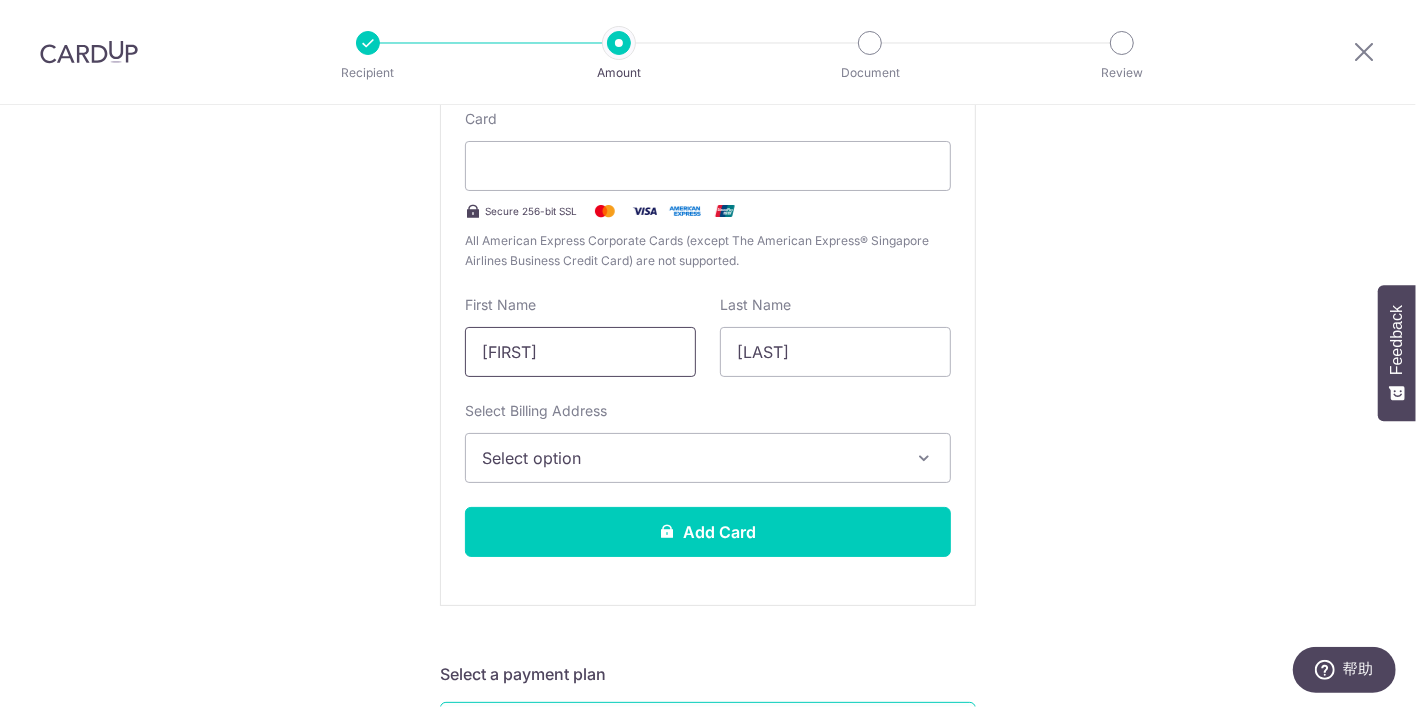 drag, startPoint x: 587, startPoint y: 340, endPoint x: 280, endPoint y: 337, distance: 307.01465 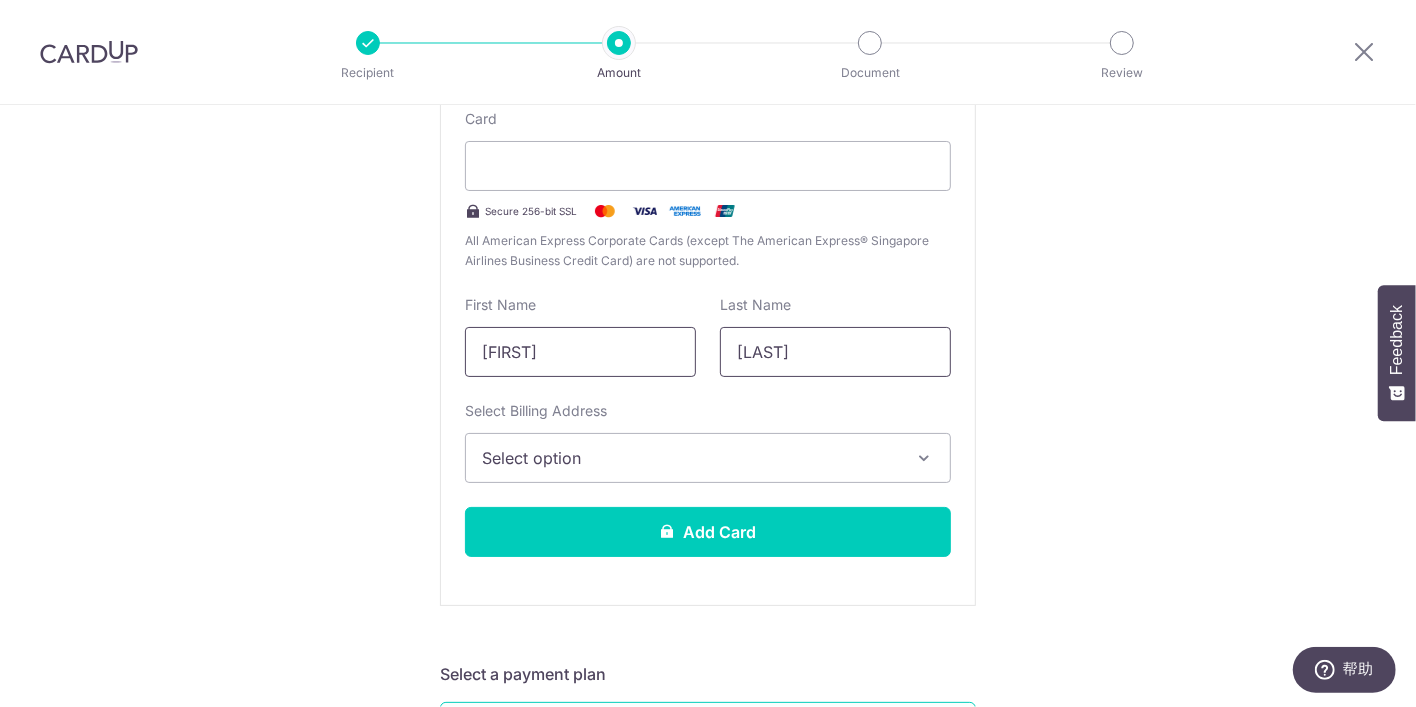 type on "[FIRST]" 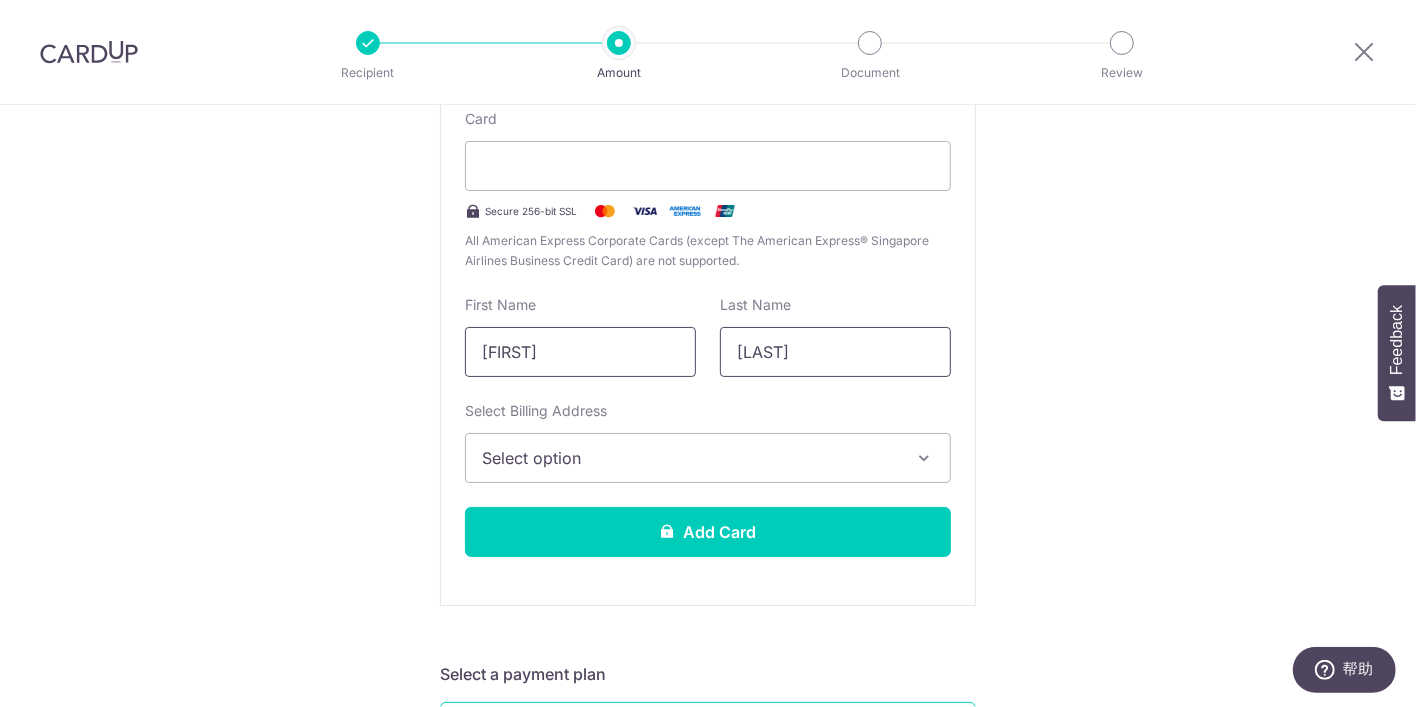 drag, startPoint x: 840, startPoint y: 357, endPoint x: 501, endPoint y: 346, distance: 339.1784 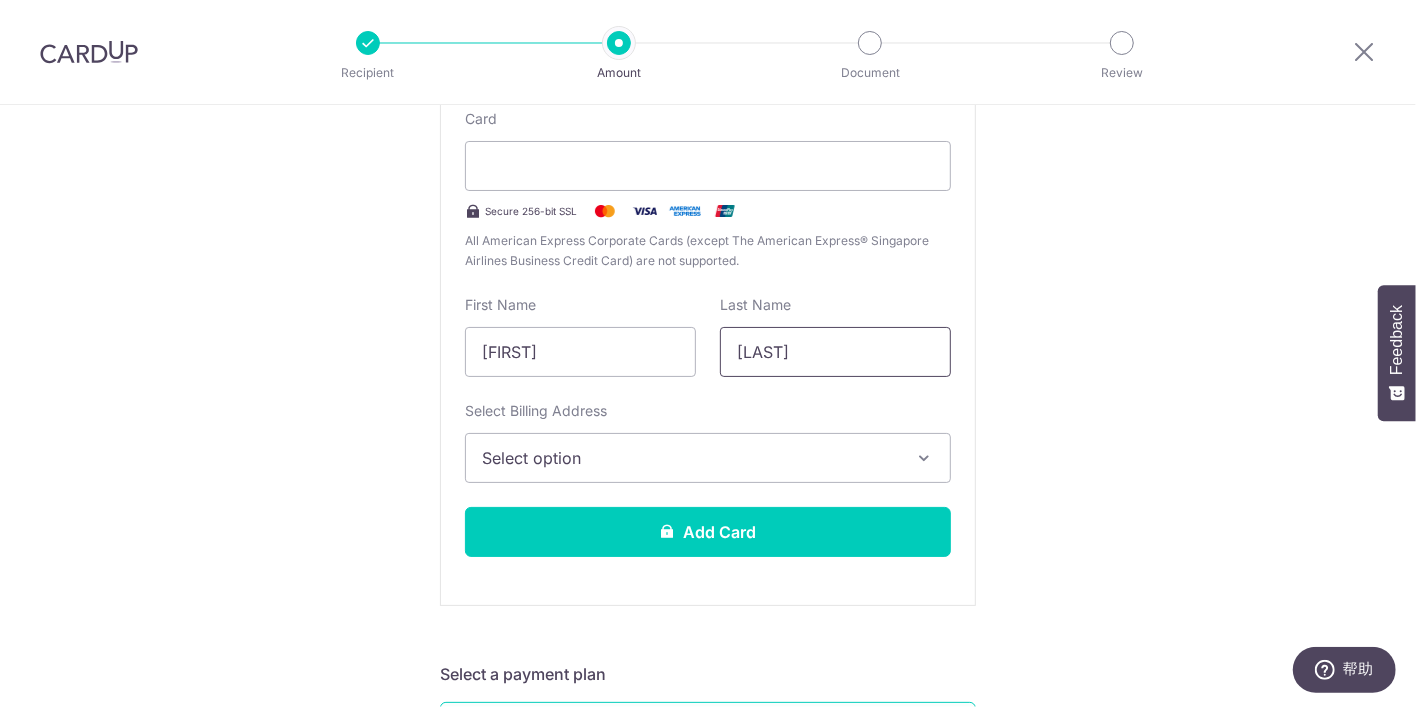 type on "[LAST]" 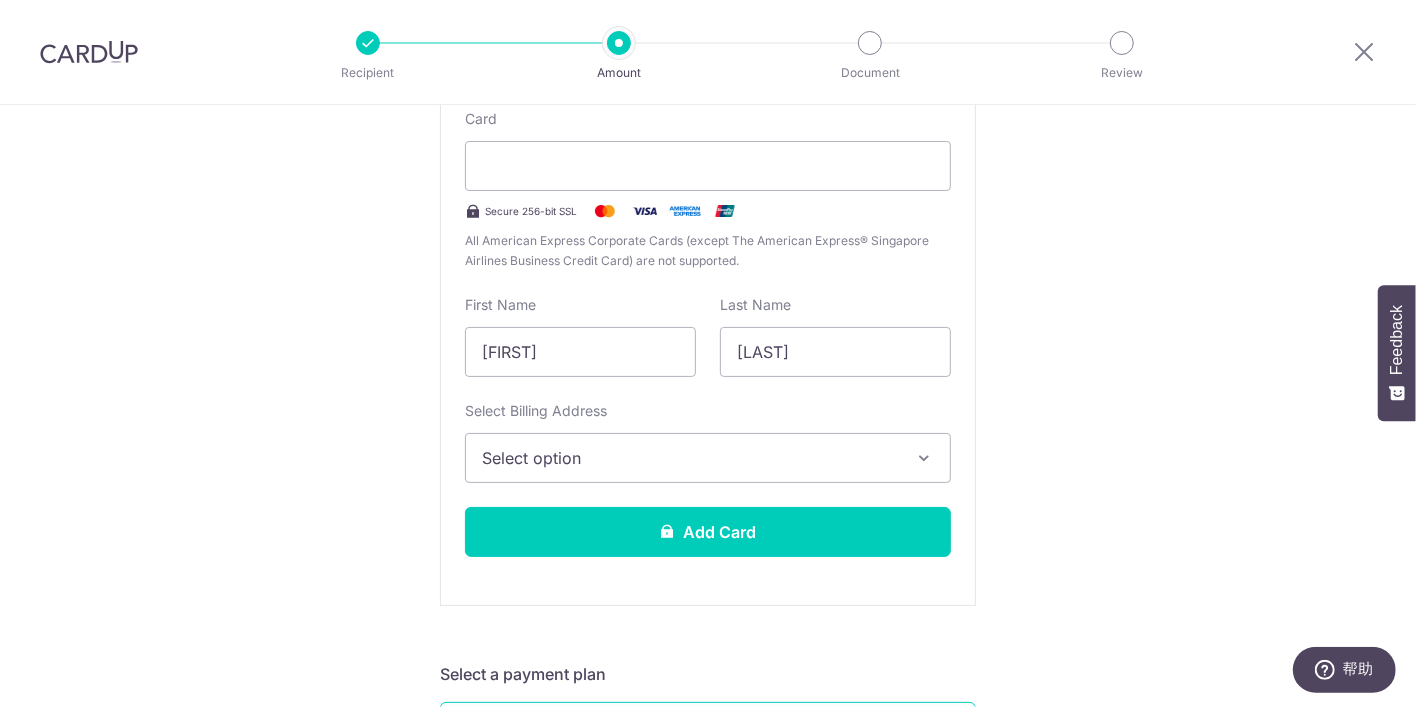 click at bounding box center (924, 458) 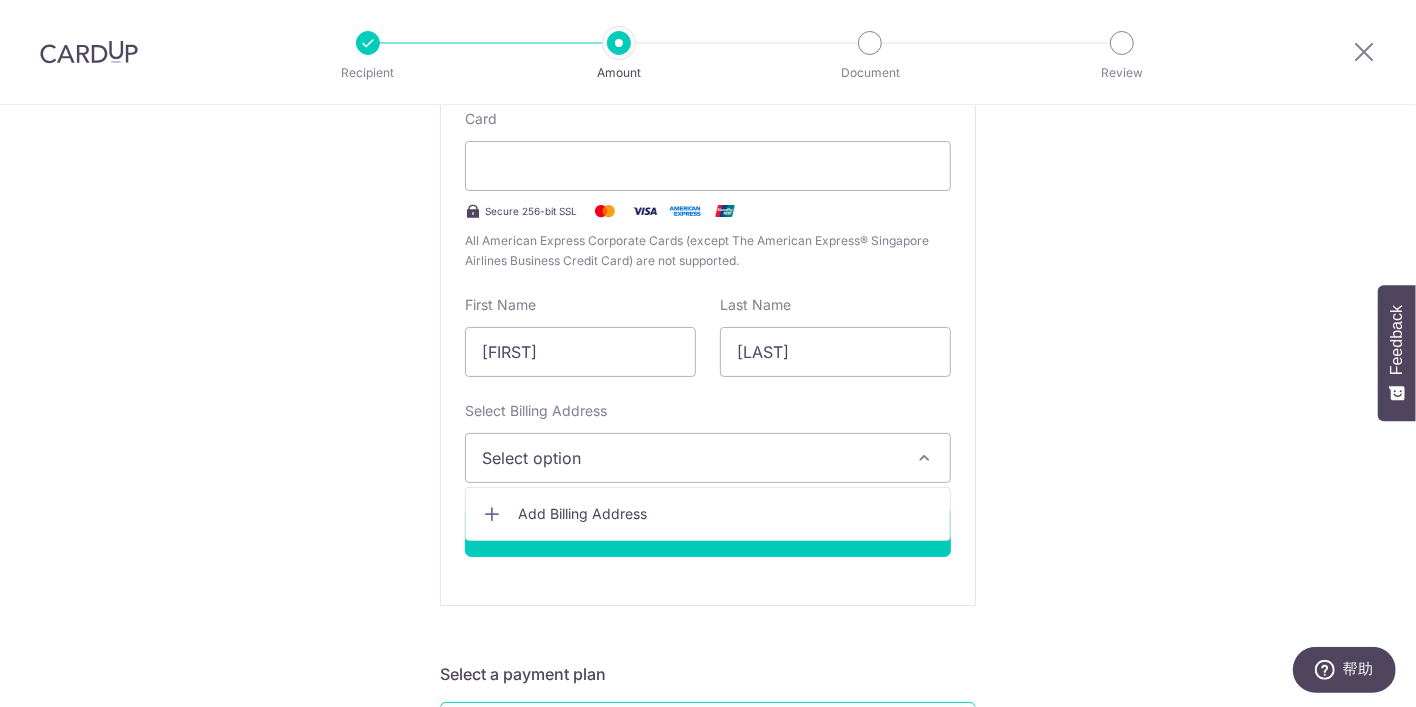 click on "Add Billing Address" at bounding box center [708, 514] 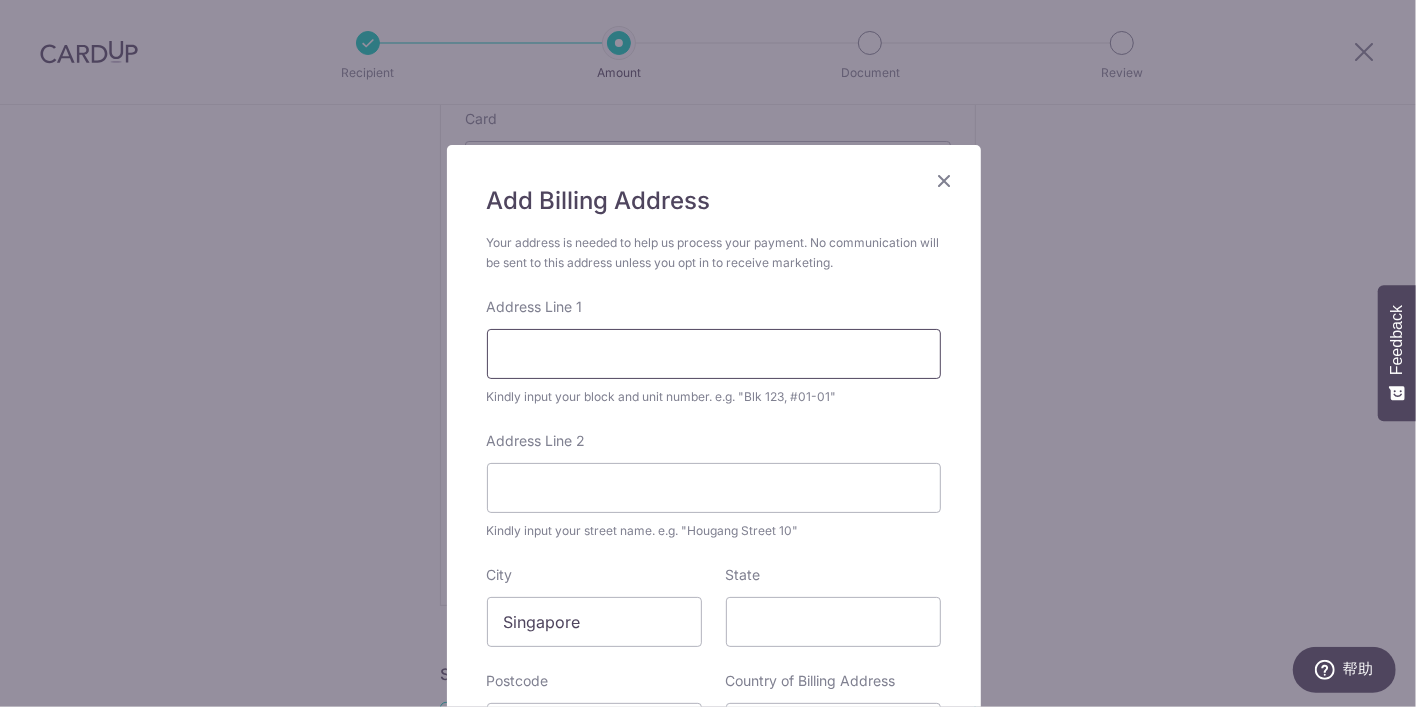 click on "Address Line 1" at bounding box center (714, 354) 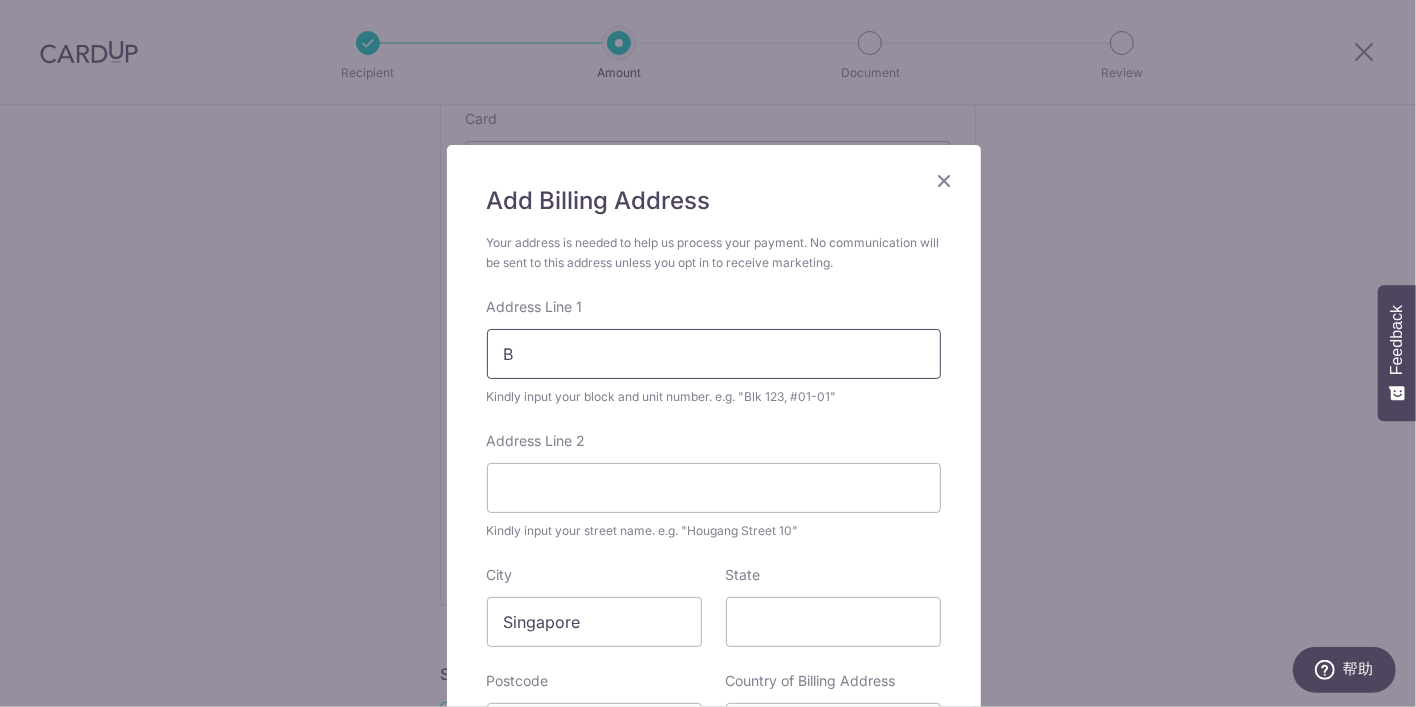 type on "BLK 7 PINE CLOSE" 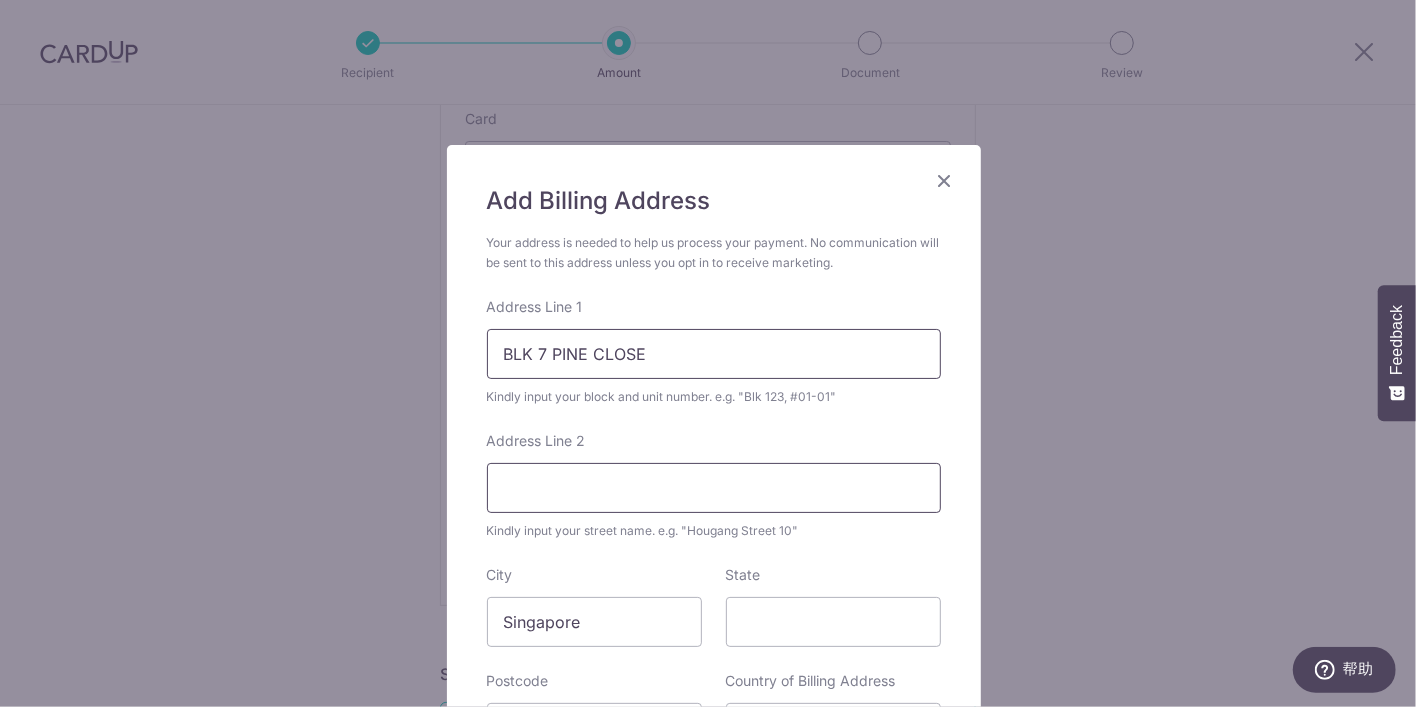 type on "03-123" 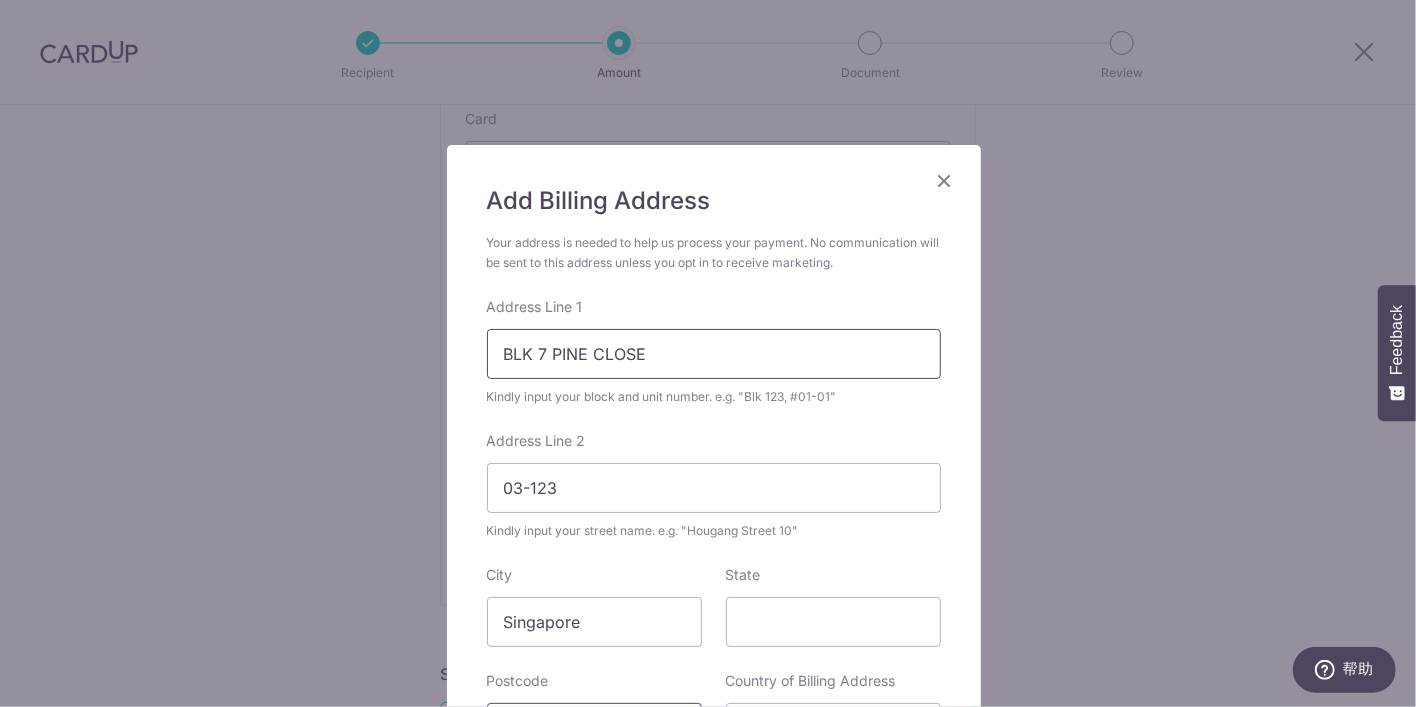 type on "391007" 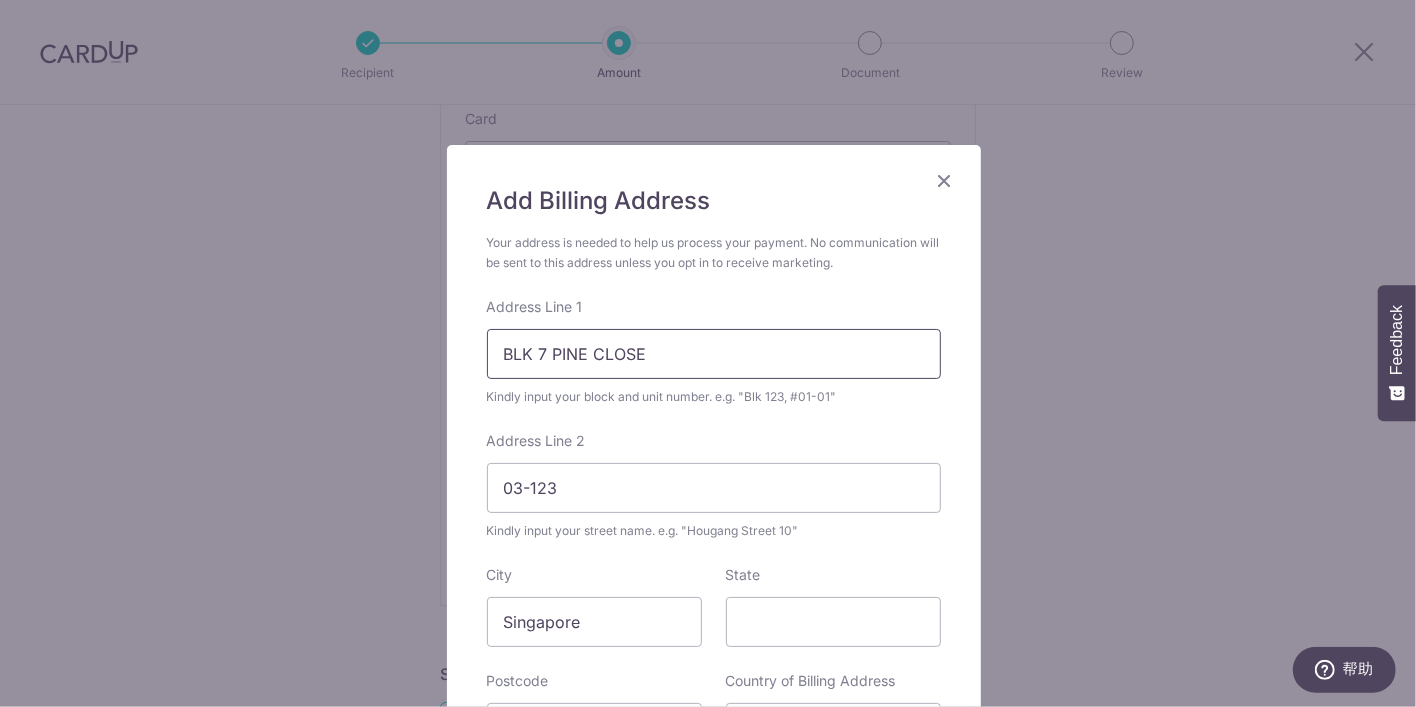 scroll, scrollTop: 45, scrollLeft: 0, axis: vertical 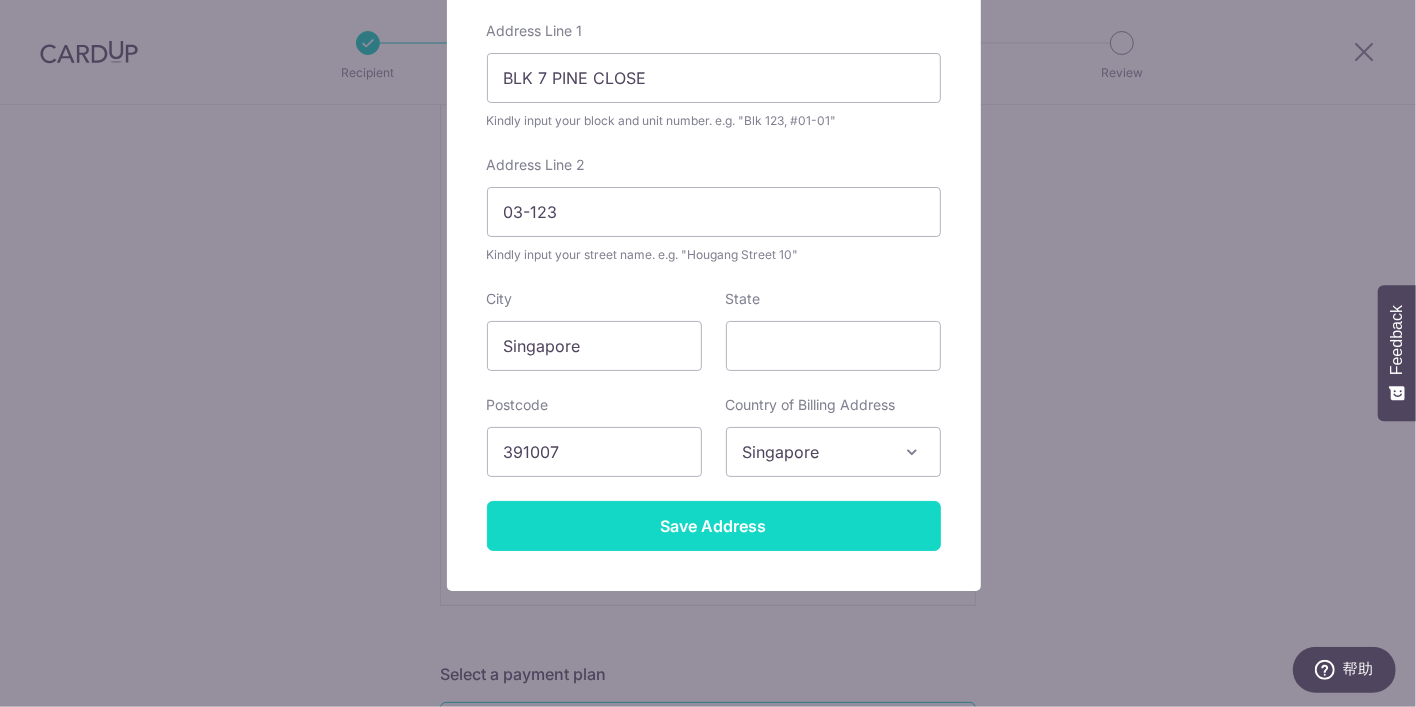 click on "Save Address" at bounding box center (714, 526) 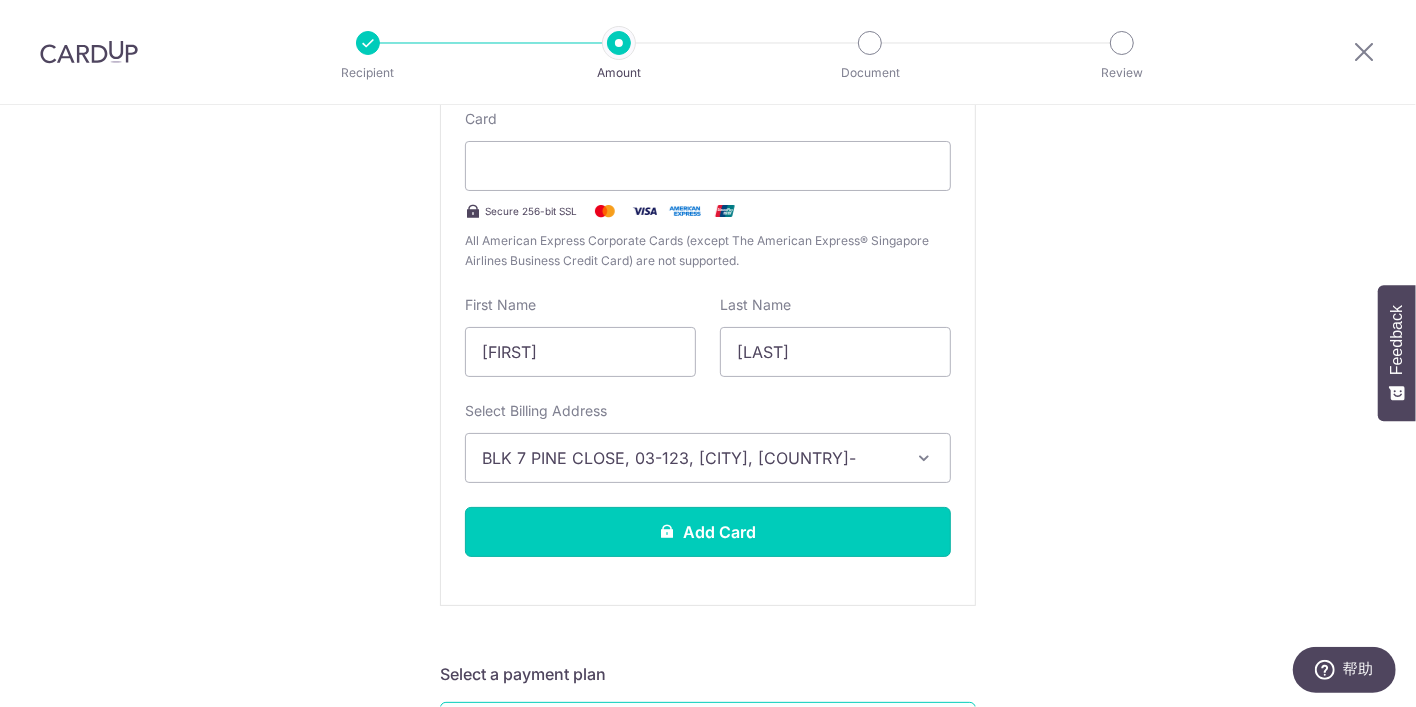 click on "Add Card" at bounding box center (708, 532) 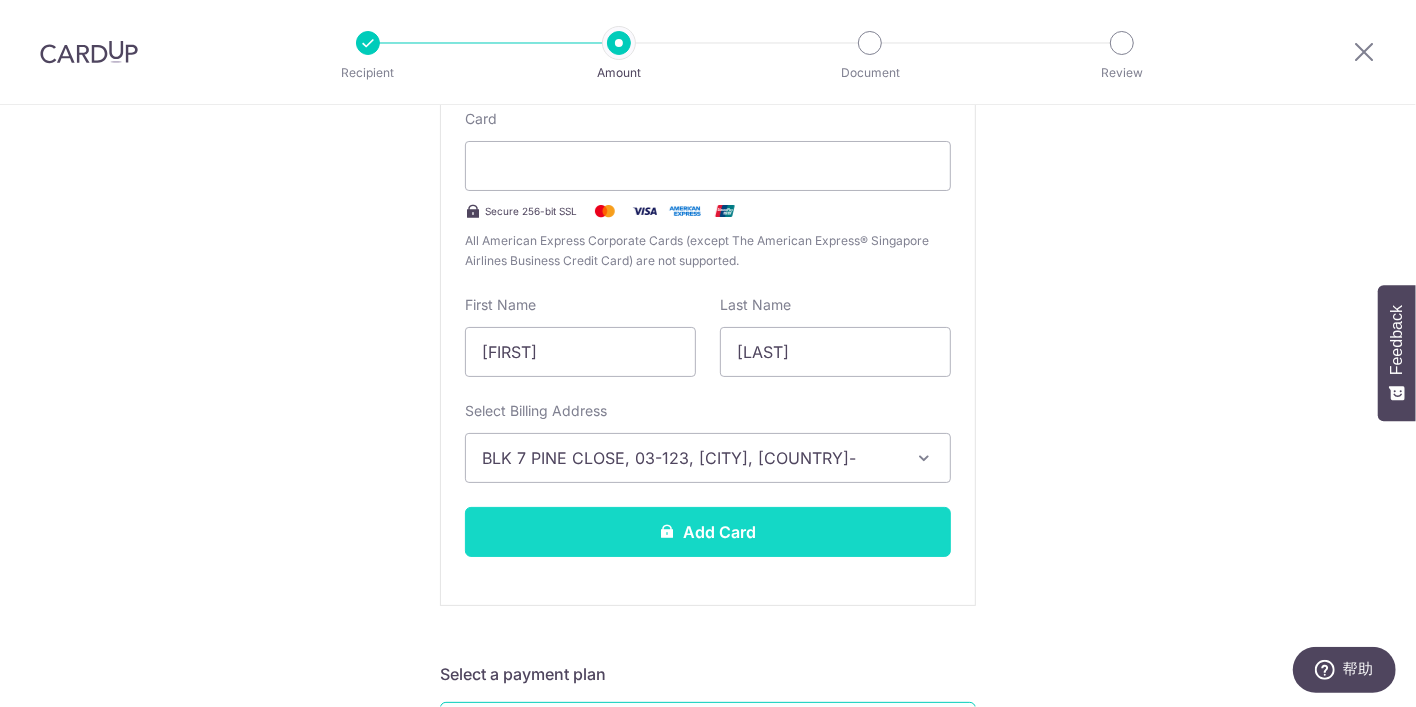 click on "Add Card" at bounding box center [708, 532] 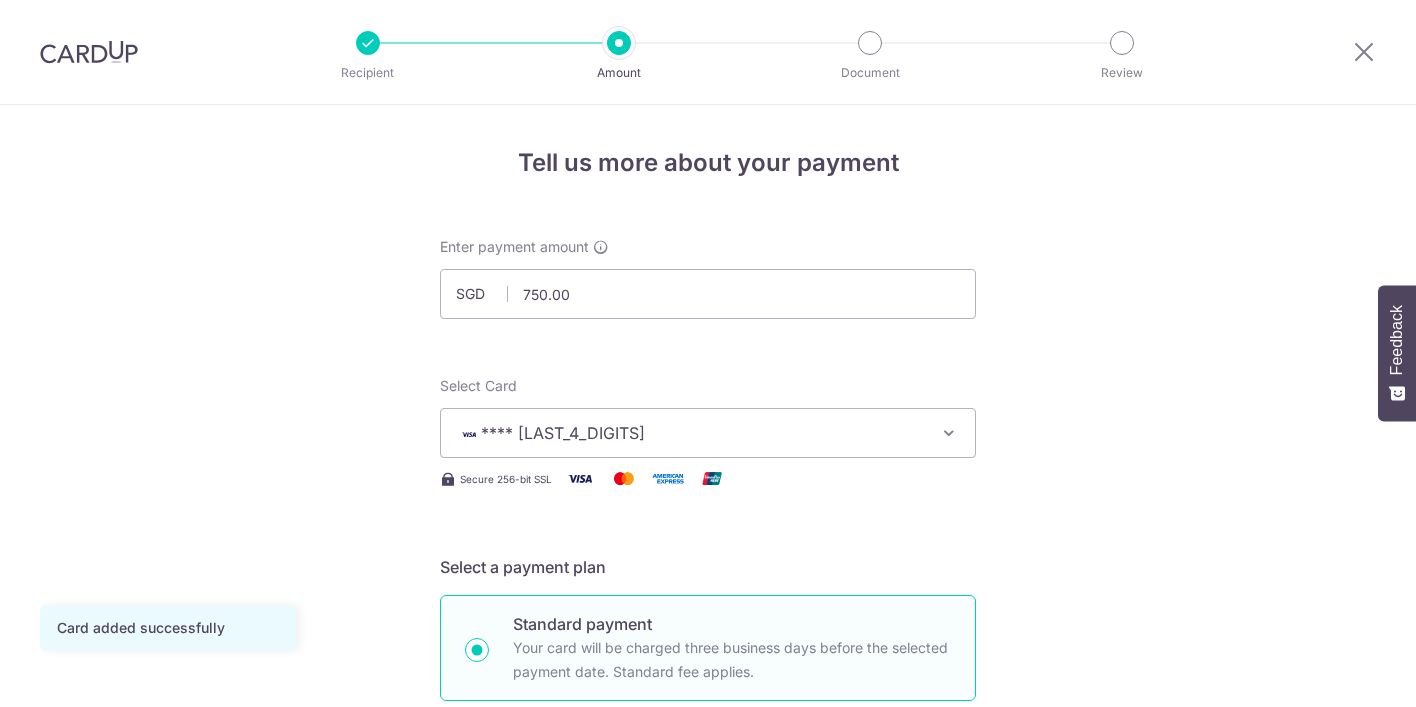 scroll, scrollTop: 0, scrollLeft: 0, axis: both 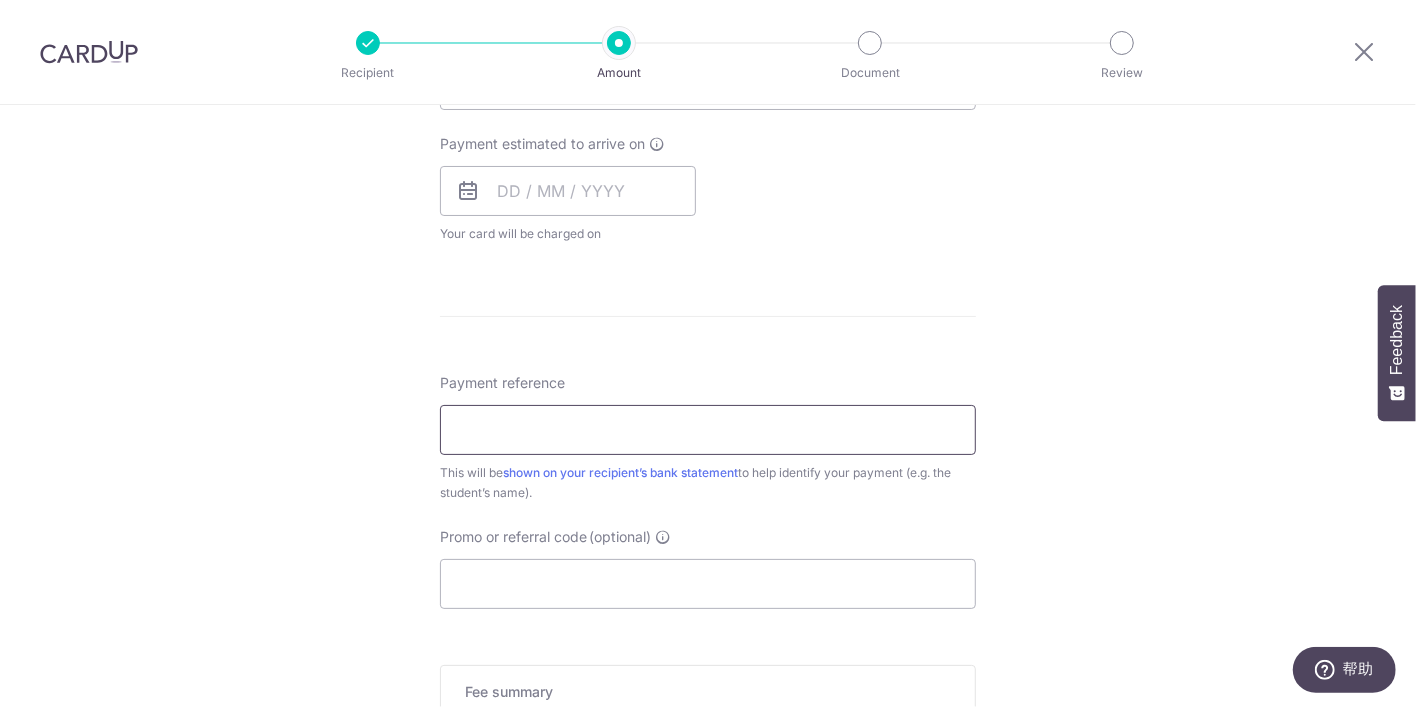 click on "Payment reference" at bounding box center [708, 430] 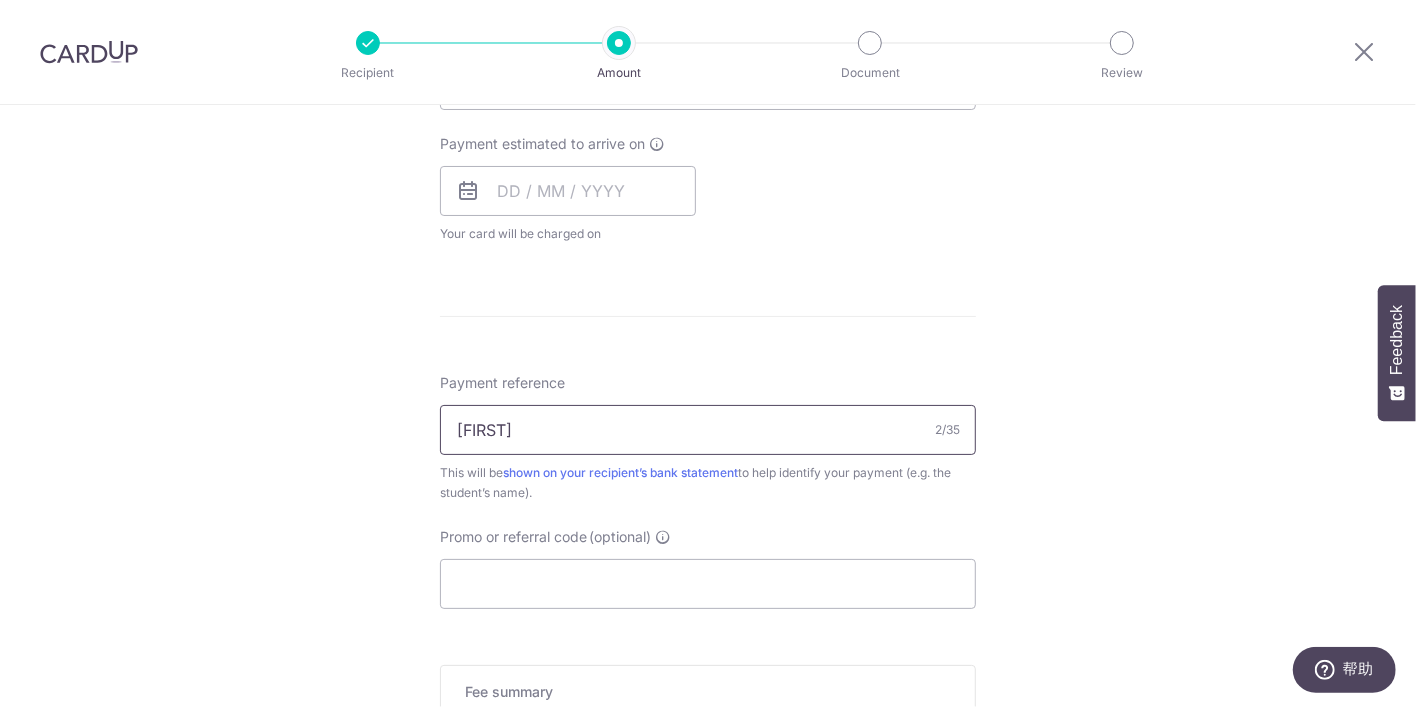 type on "j" 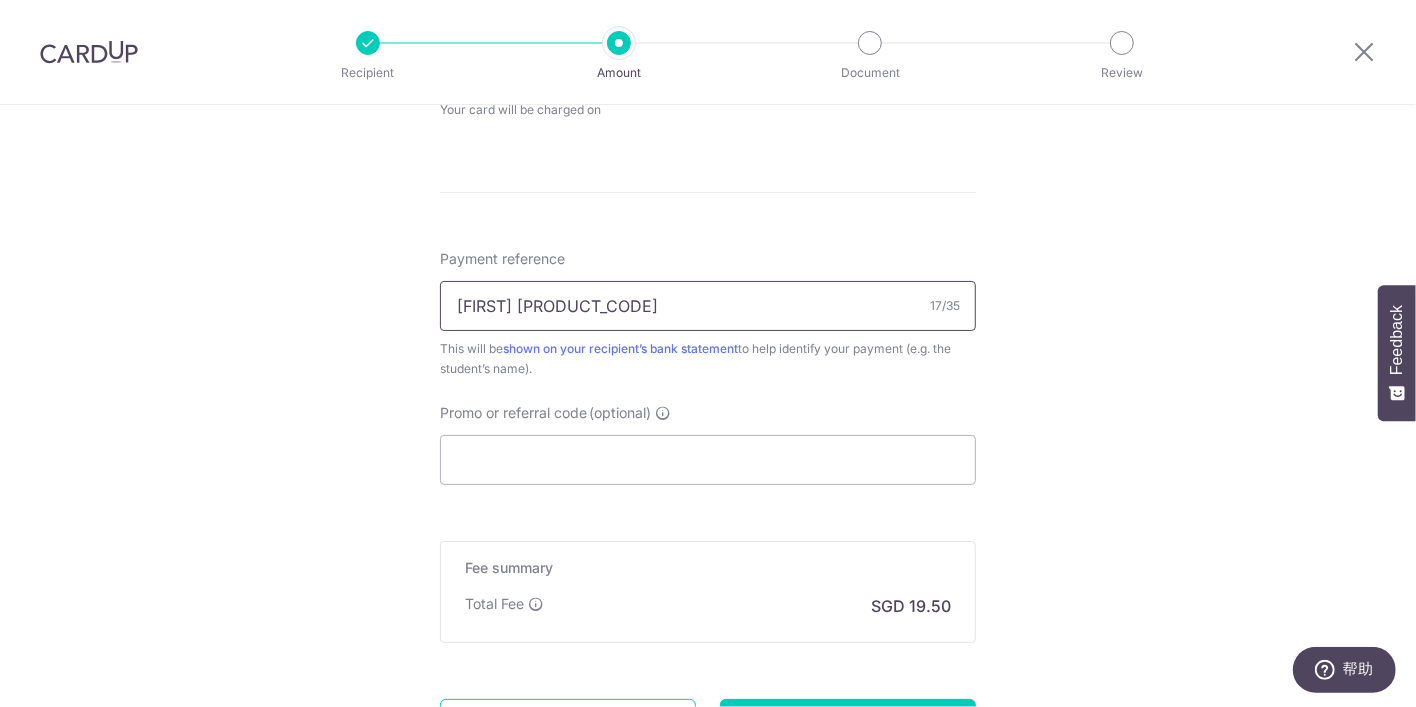 scroll, scrollTop: 1172, scrollLeft: 0, axis: vertical 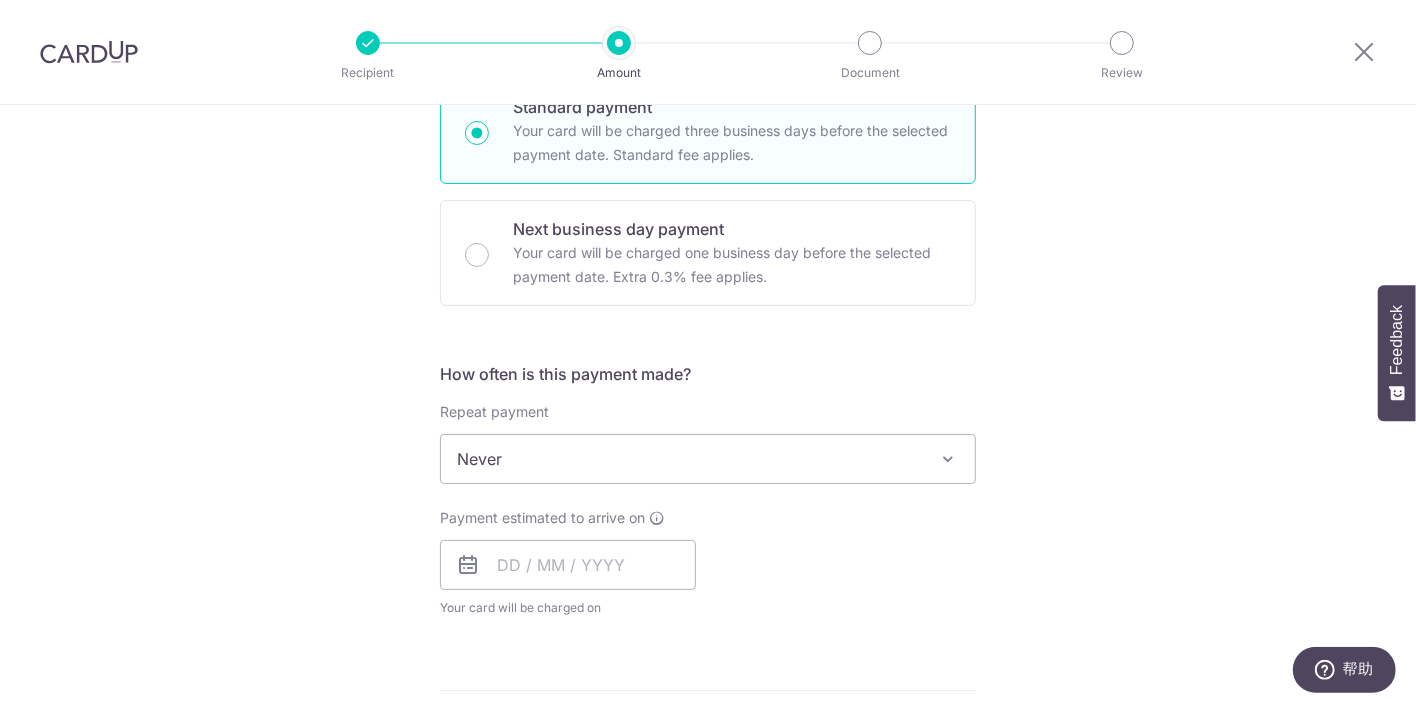 type on "[FIRST] [PRODUCT_CODE]" 